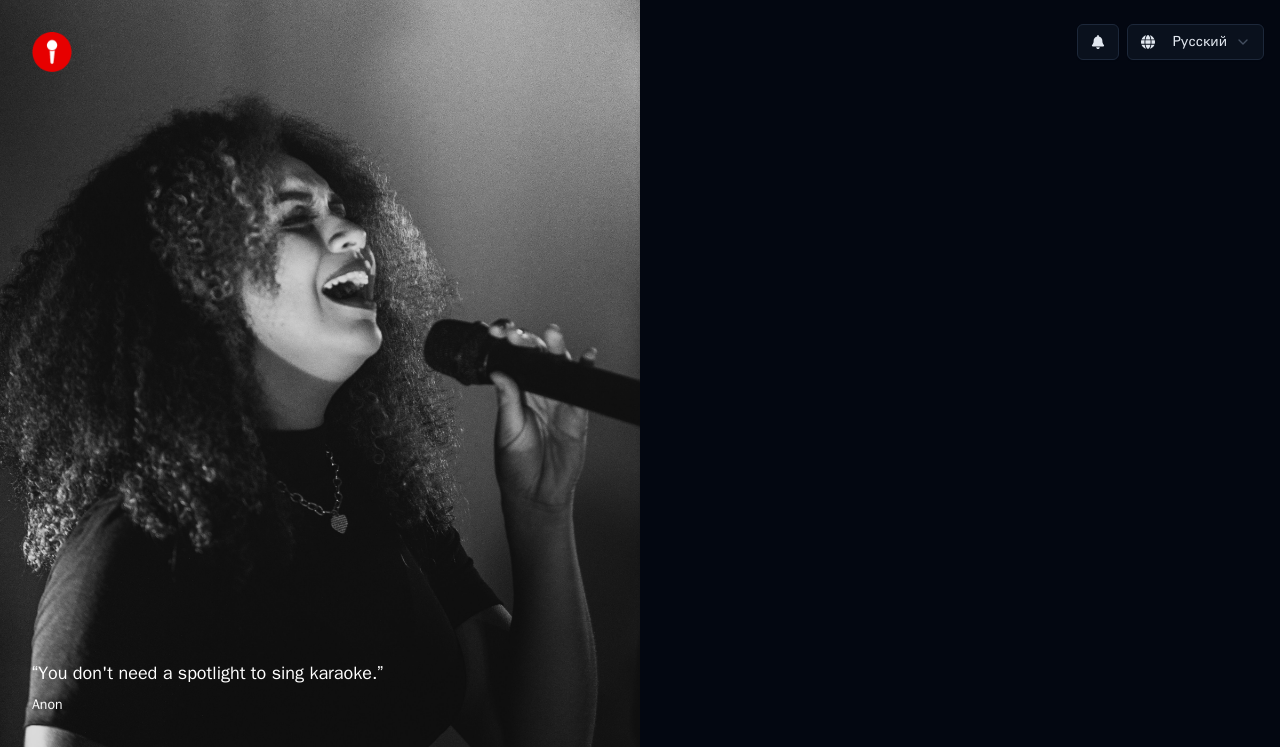 scroll, scrollTop: 0, scrollLeft: 0, axis: both 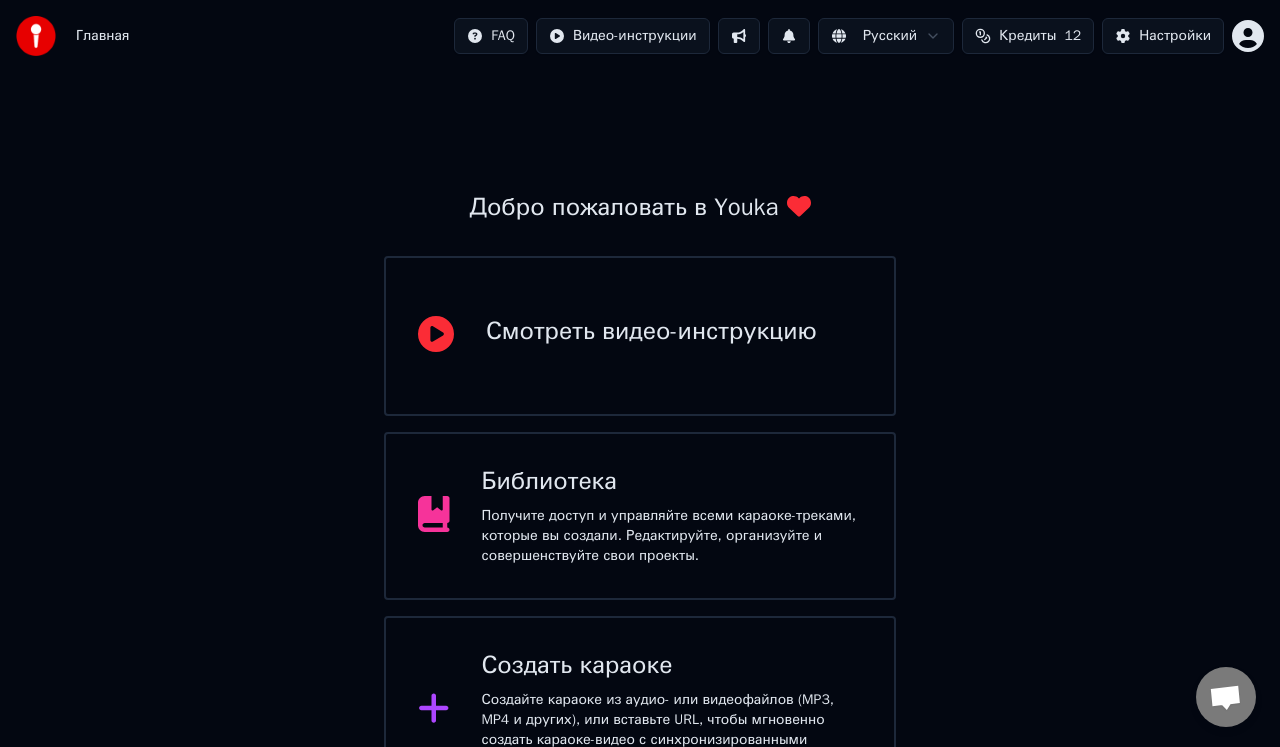 click on "Библиотека" at bounding box center [672, 482] 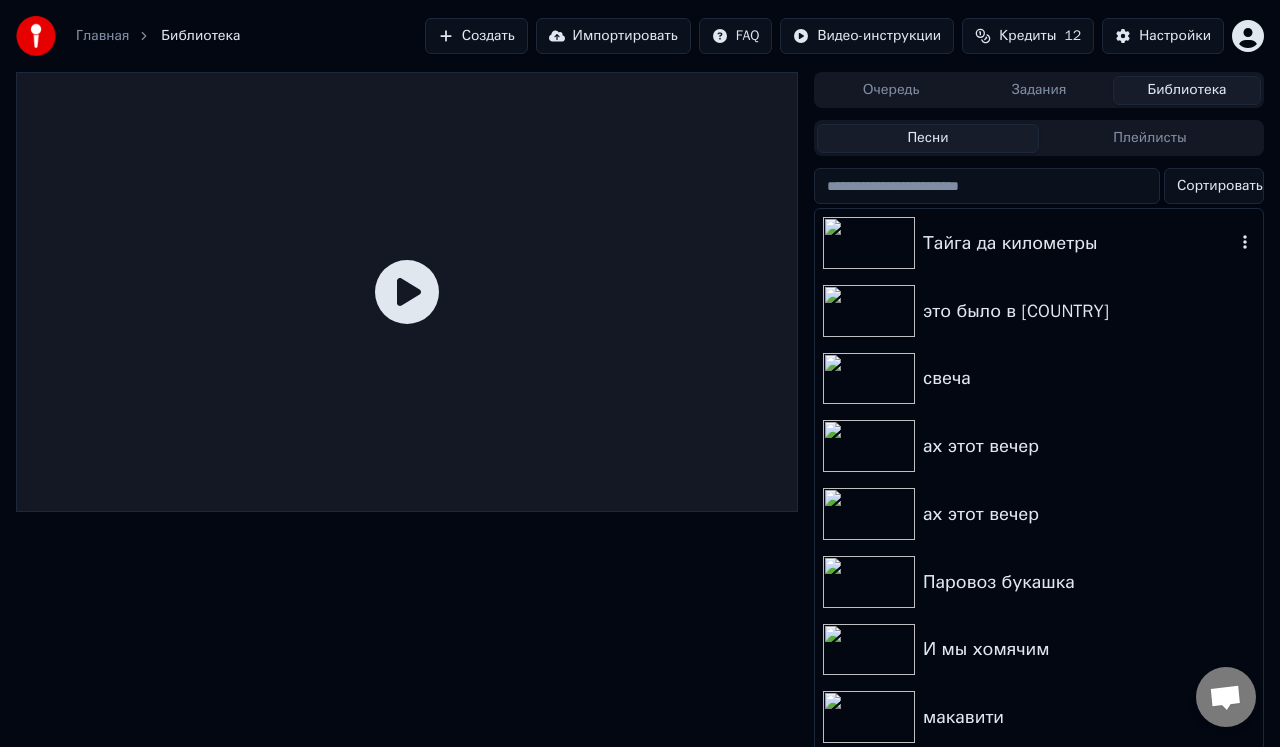click on "Тайга да километры" at bounding box center (1079, 243) 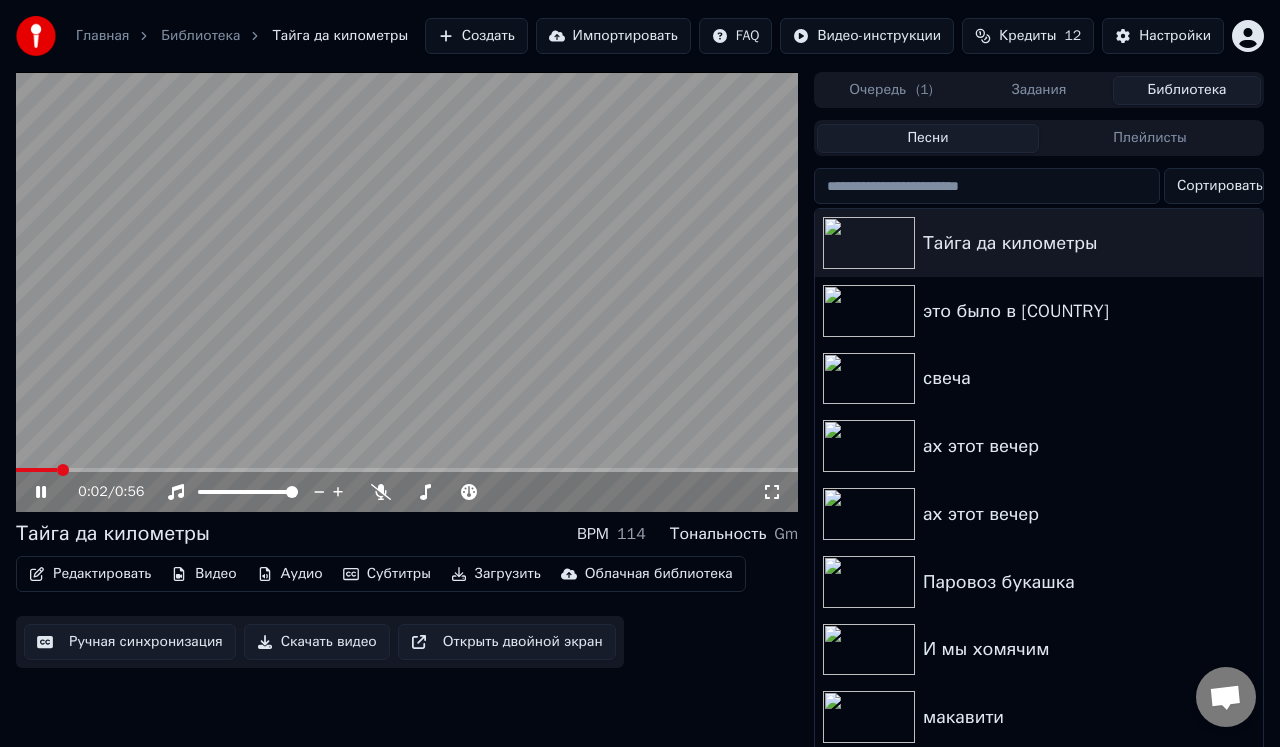 click 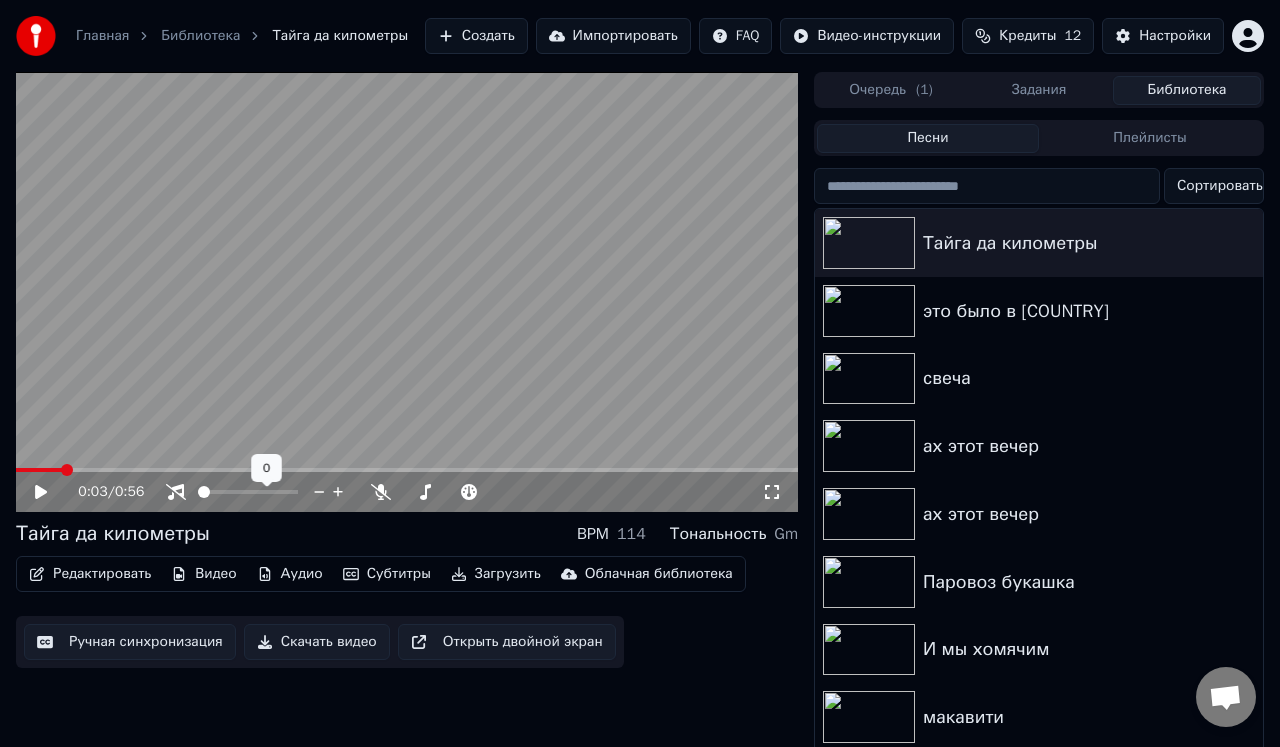 click at bounding box center (198, 492) 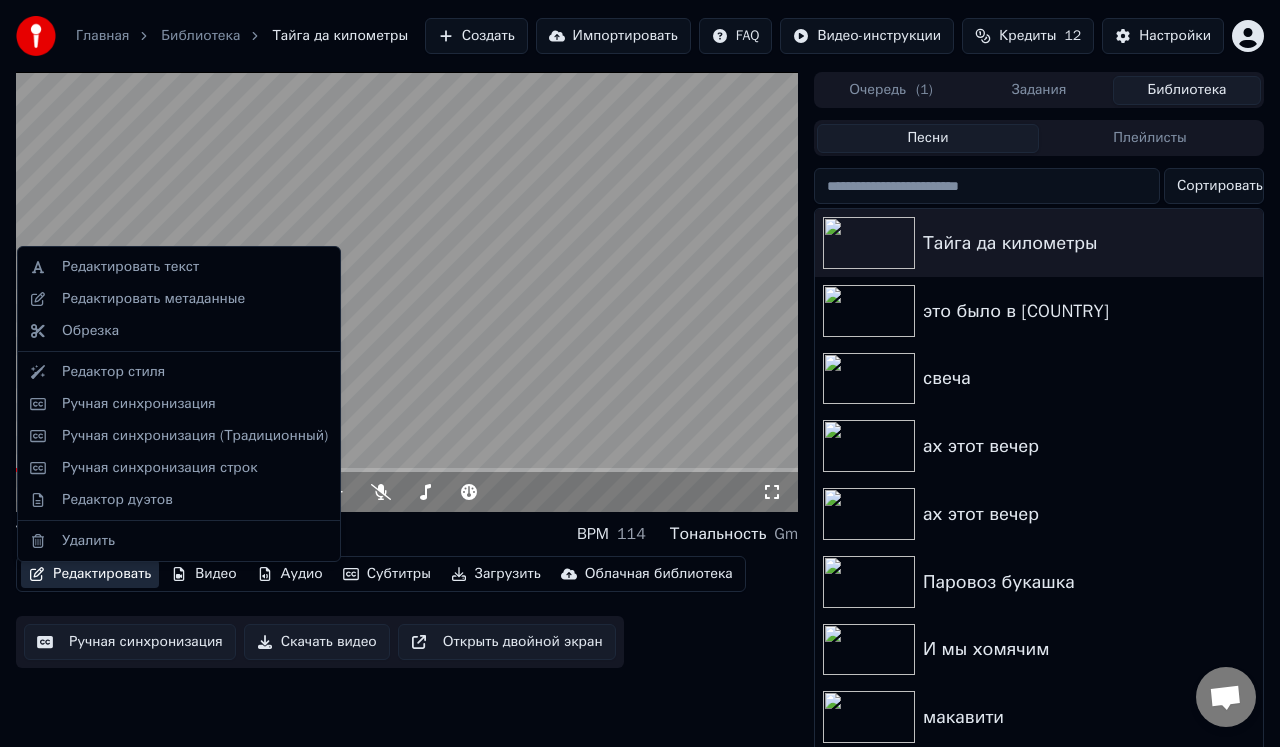 click on "Редактировать" at bounding box center (90, 574) 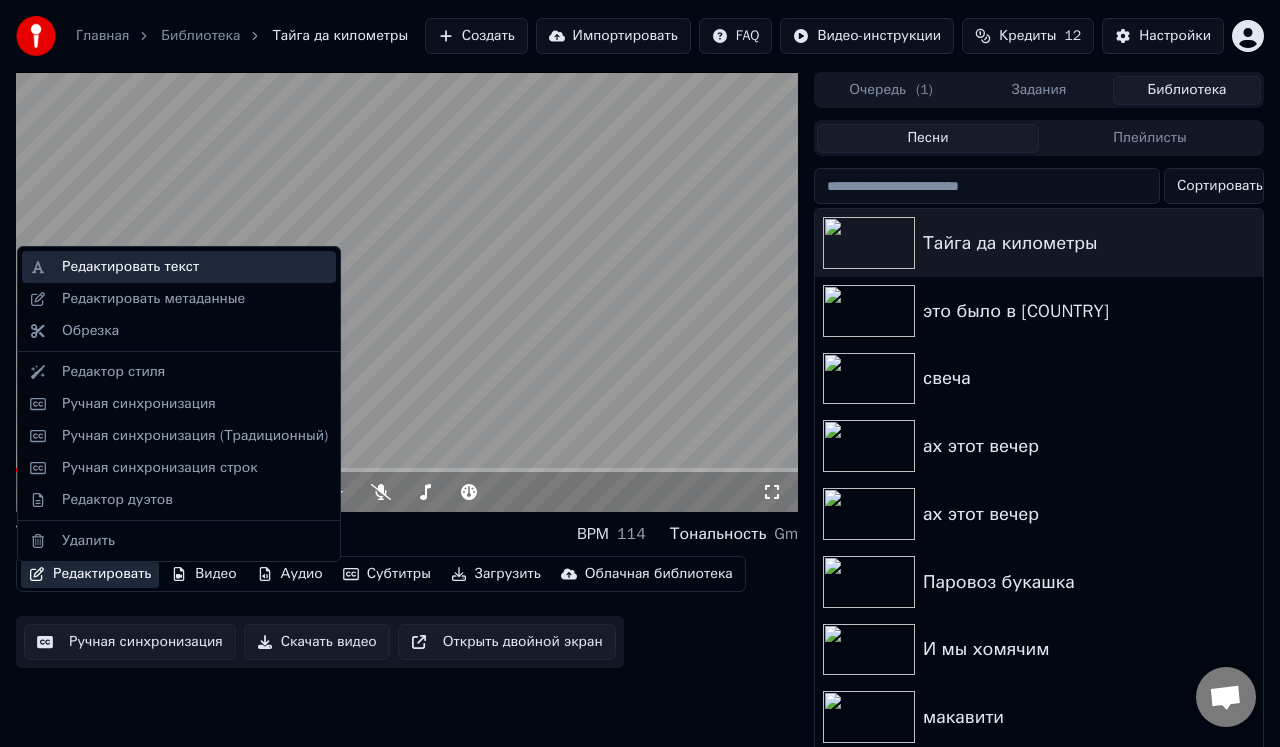 click on "Редактировать текст" at bounding box center (130, 267) 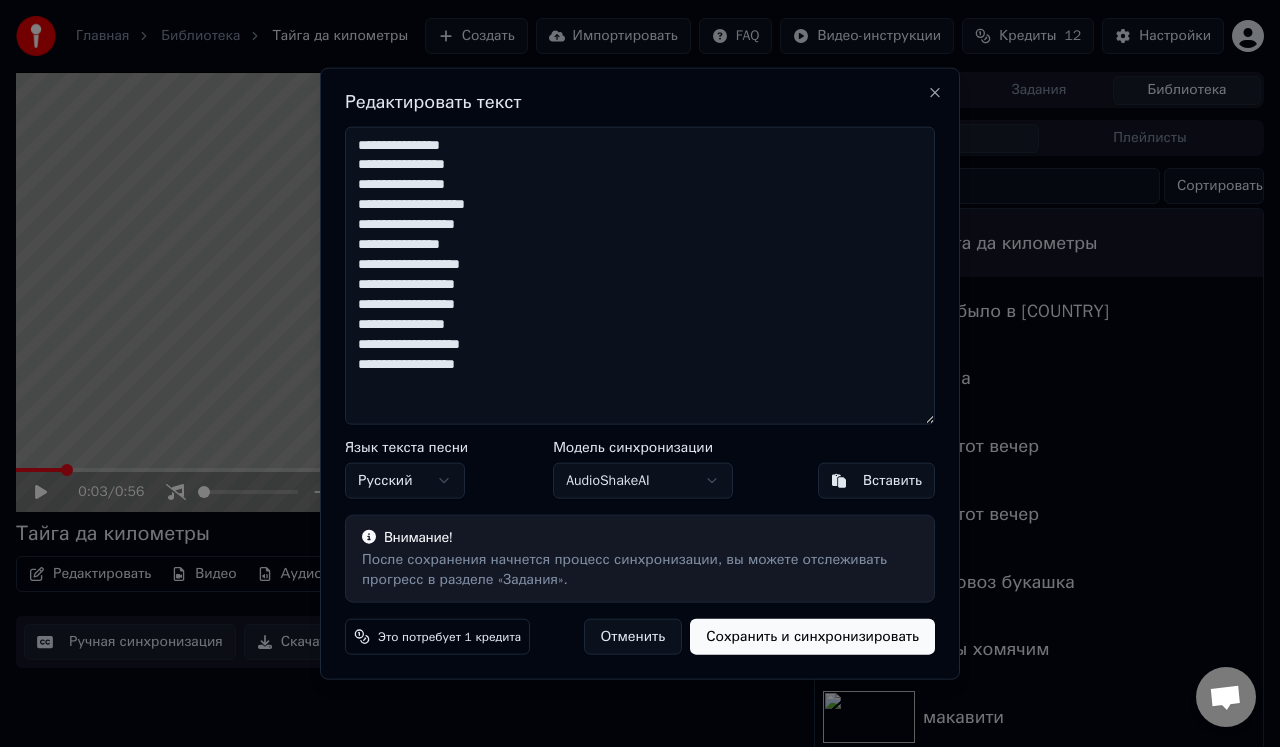 drag, startPoint x: 512, startPoint y: 368, endPoint x: 356, endPoint y: 142, distance: 274.61246 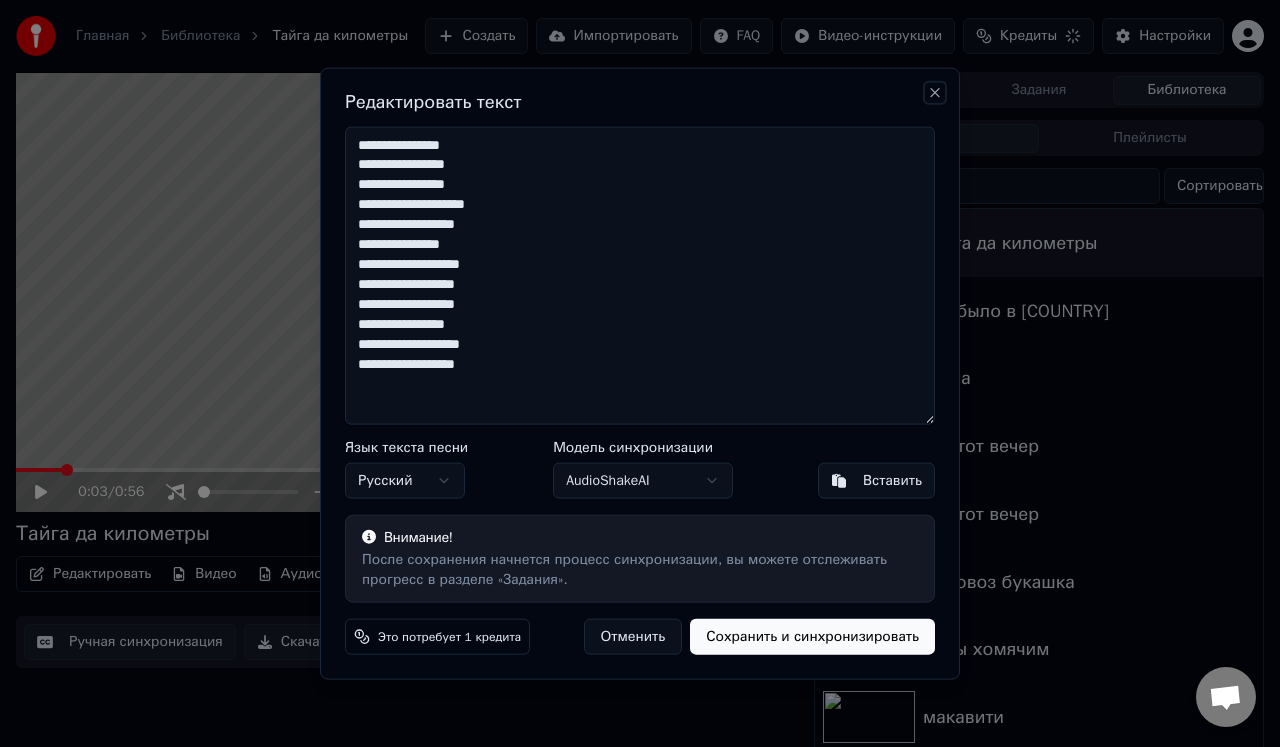 click on "Close" at bounding box center [935, 92] 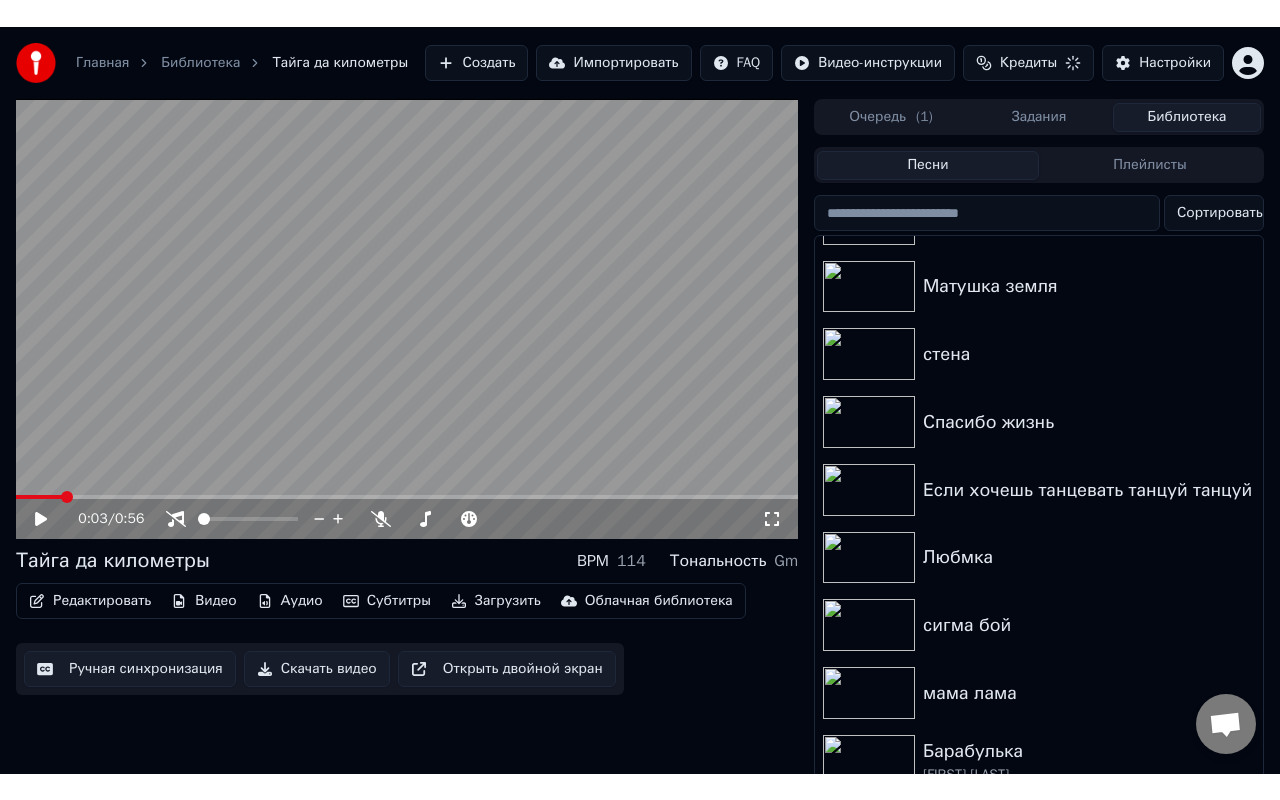 scroll, scrollTop: 895, scrollLeft: 0, axis: vertical 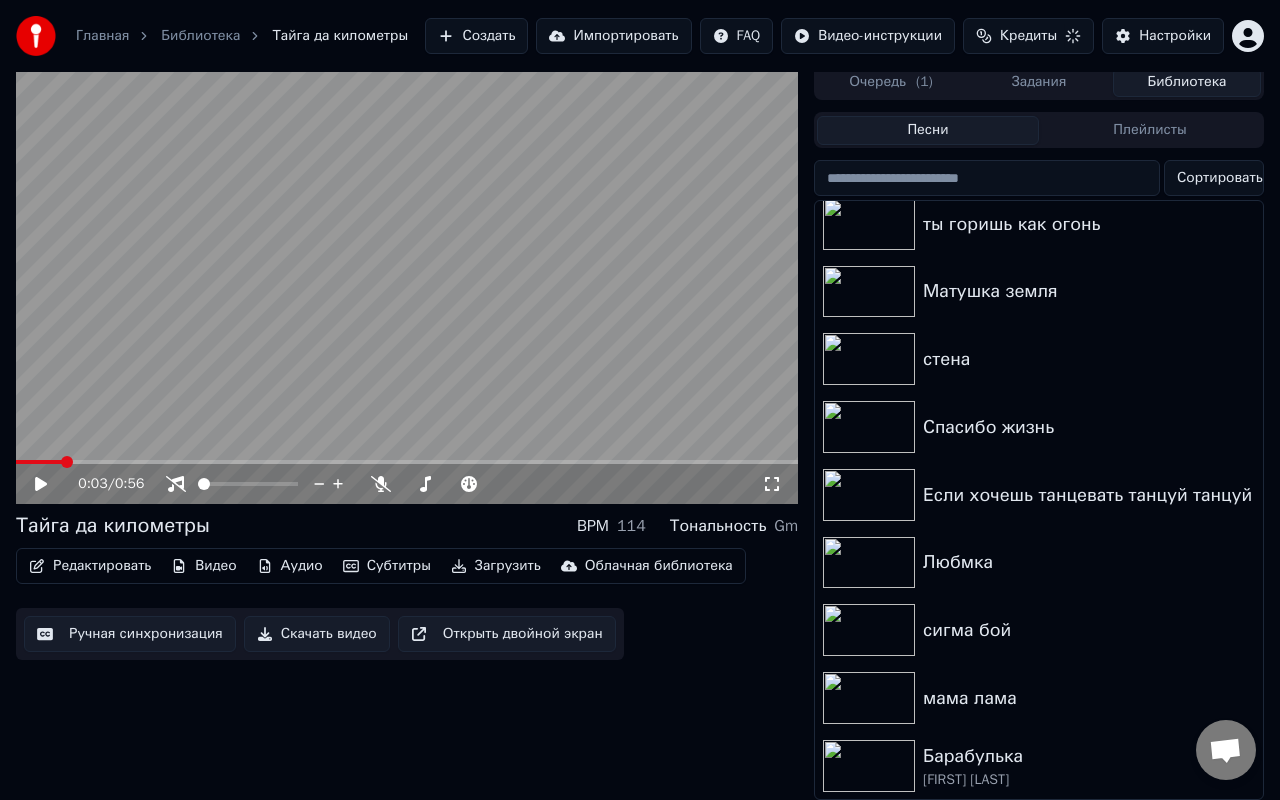 click at bounding box center [869, 766] 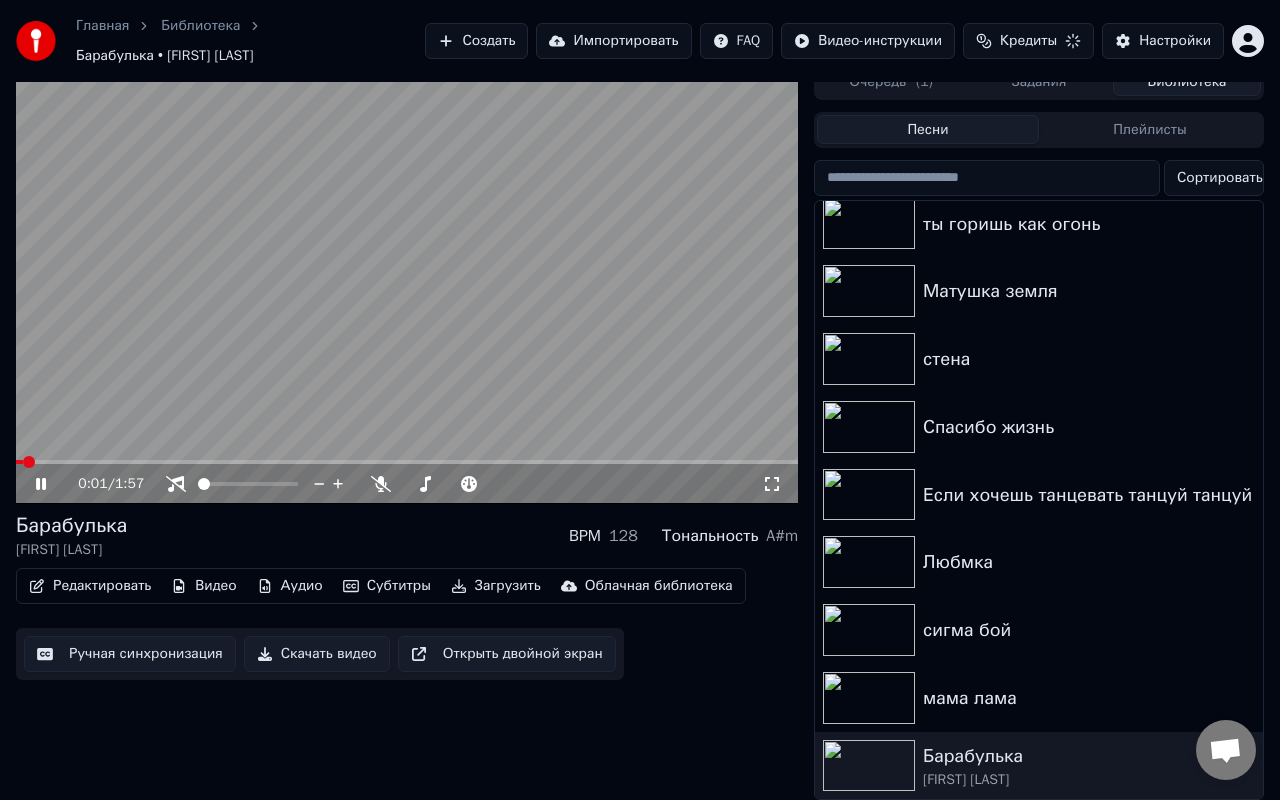 click 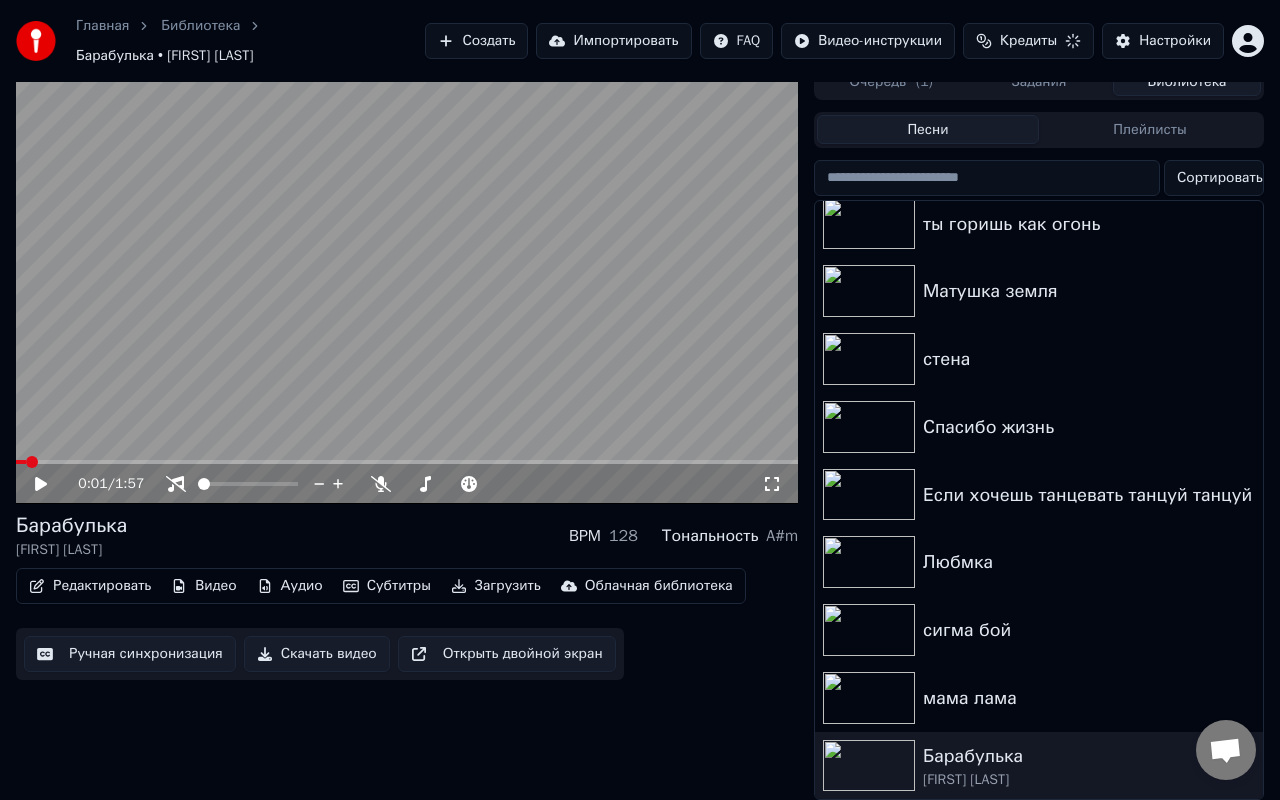 click on "Редактировать" at bounding box center [90, 586] 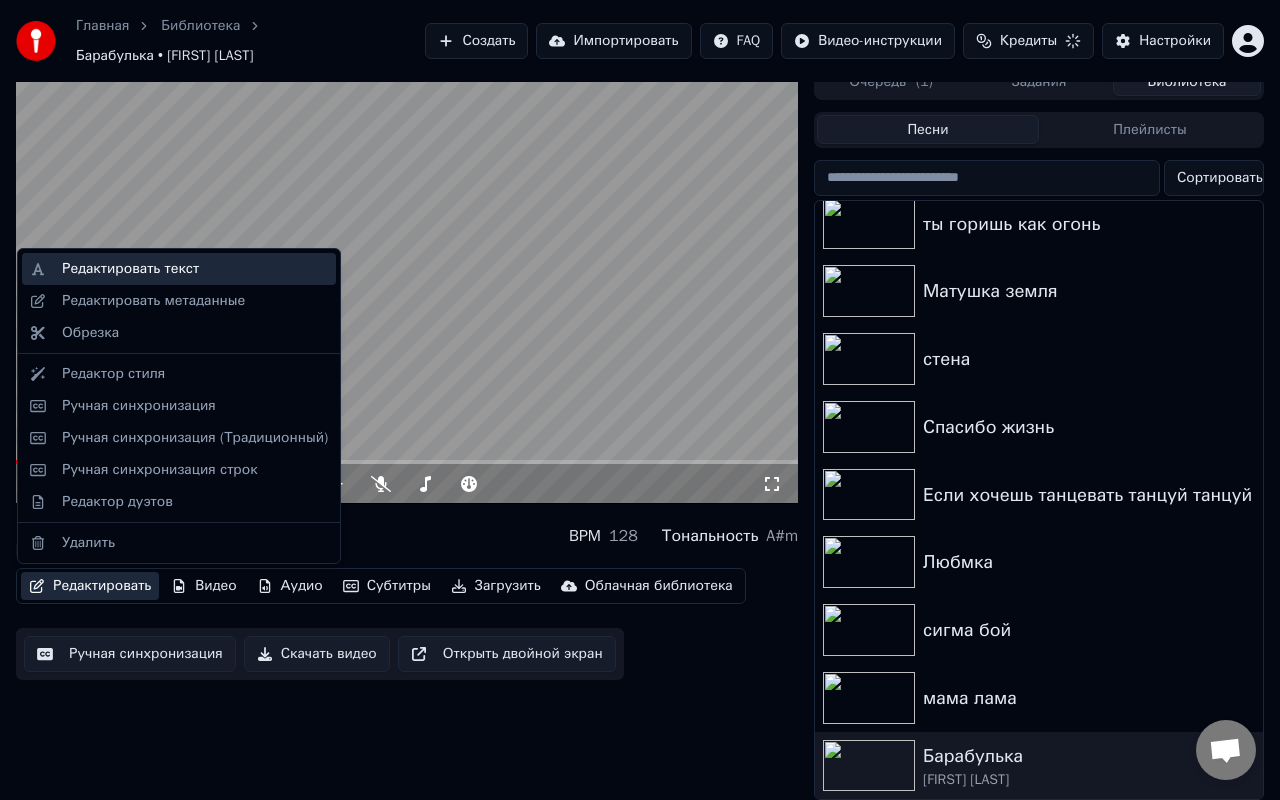 click on "Редактировать текст" at bounding box center (130, 269) 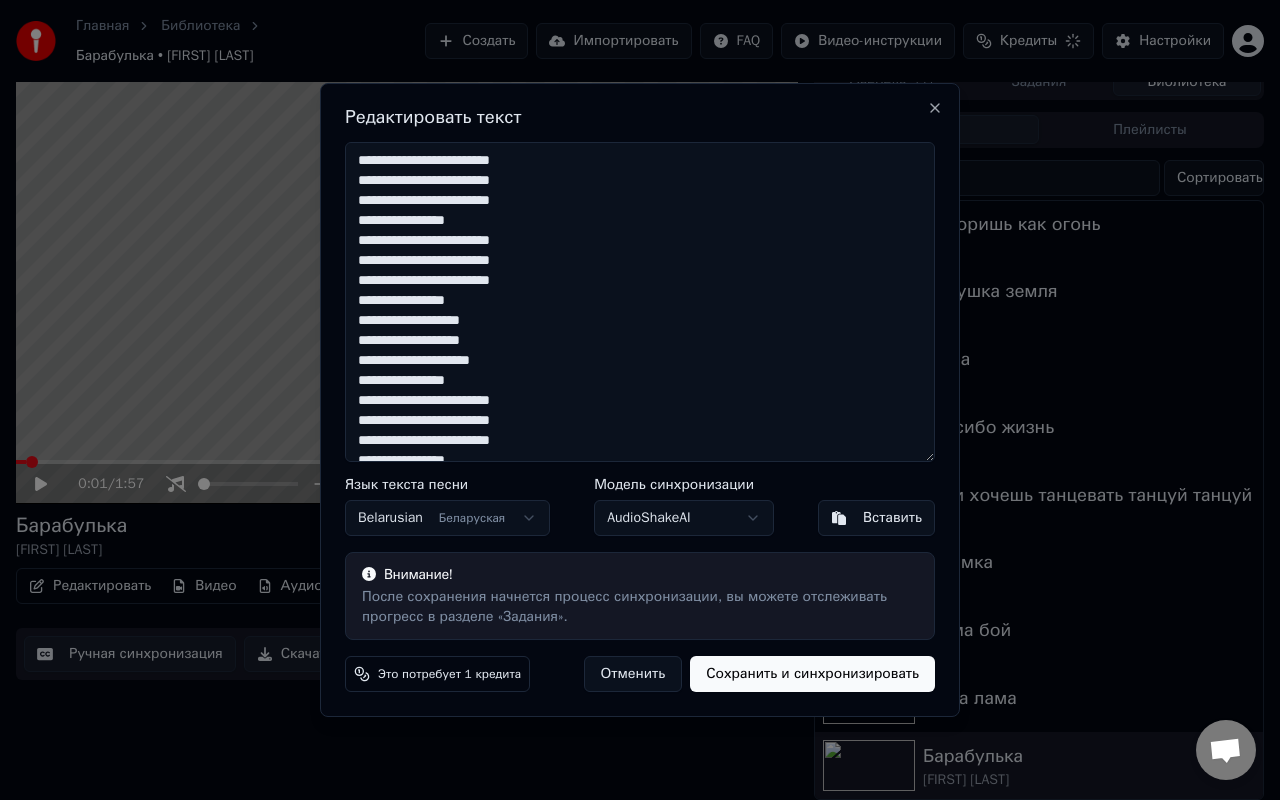 drag, startPoint x: 355, startPoint y: 157, endPoint x: 503, endPoint y: 386, distance: 272.66278 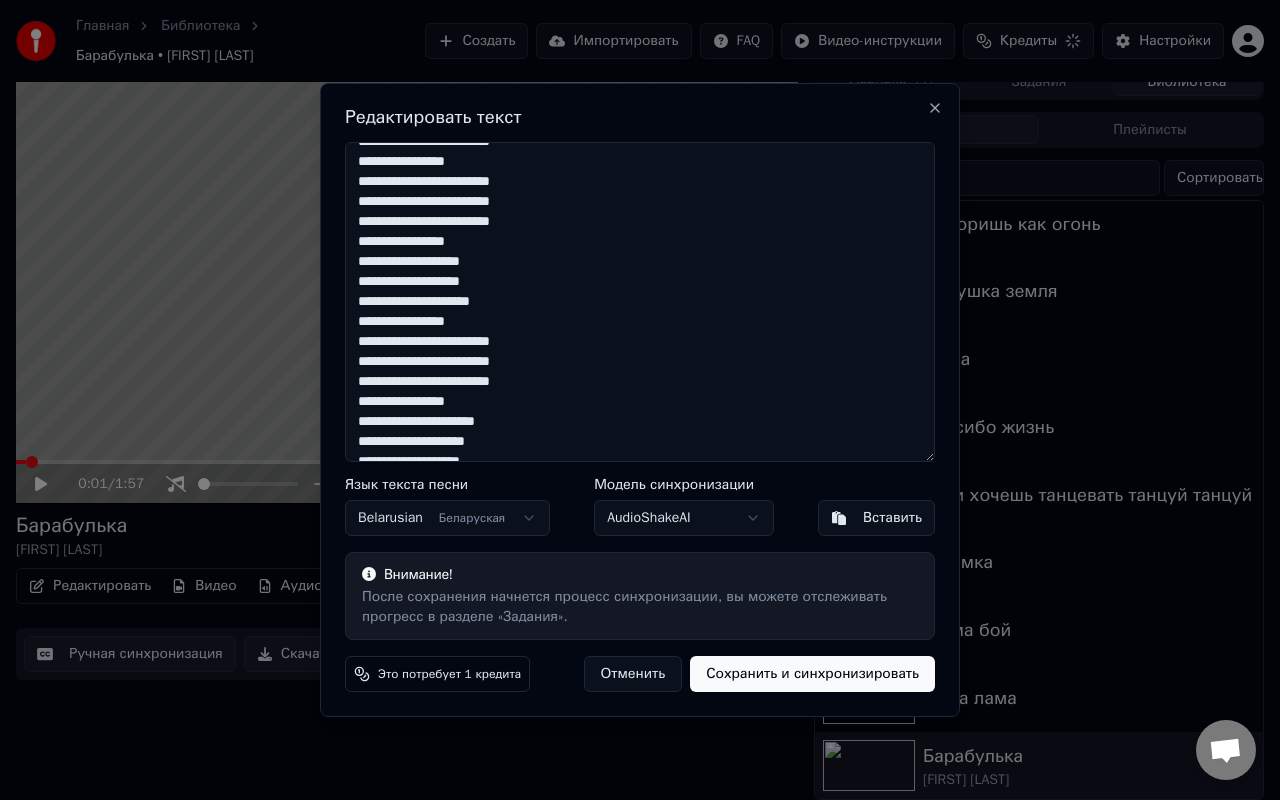 scroll, scrollTop: 55, scrollLeft: 0, axis: vertical 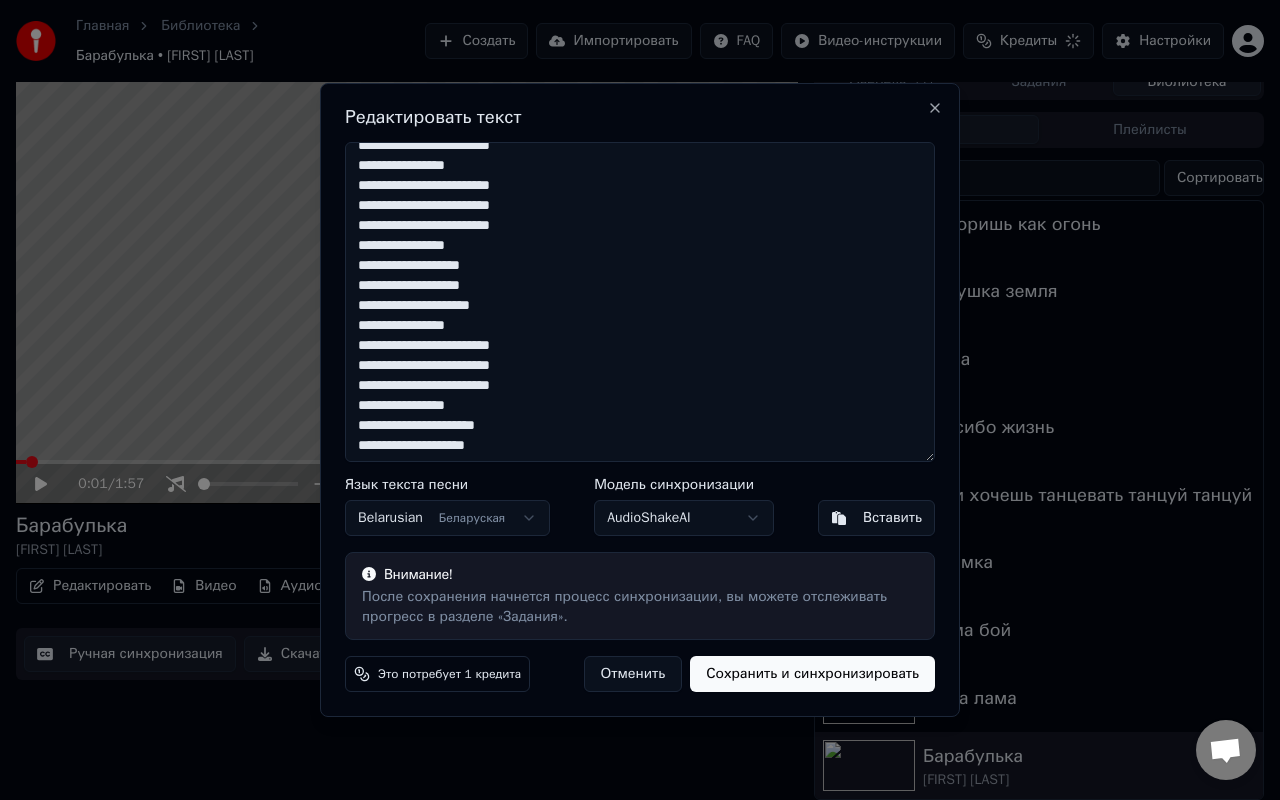 click on "**********" at bounding box center [640, 302] 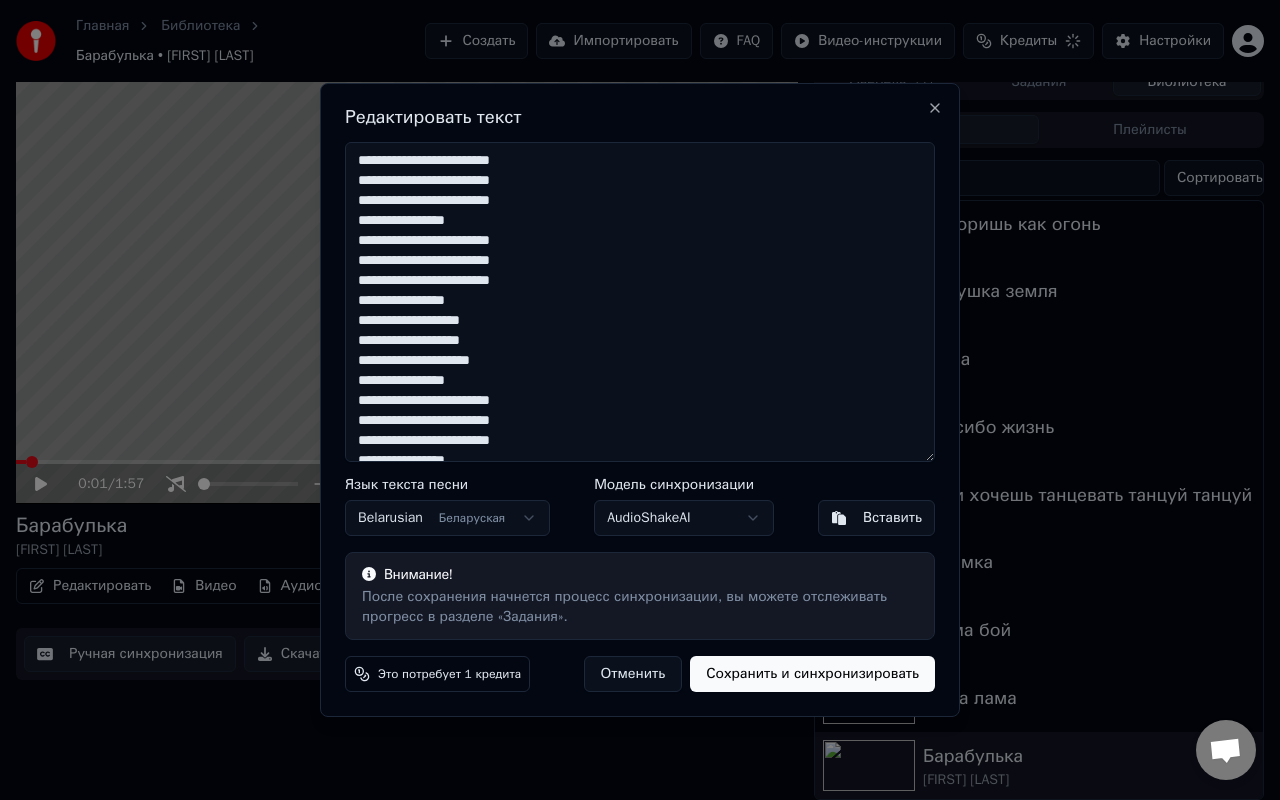 drag, startPoint x: 493, startPoint y: 407, endPoint x: 347, endPoint y: 125, distance: 317.55313 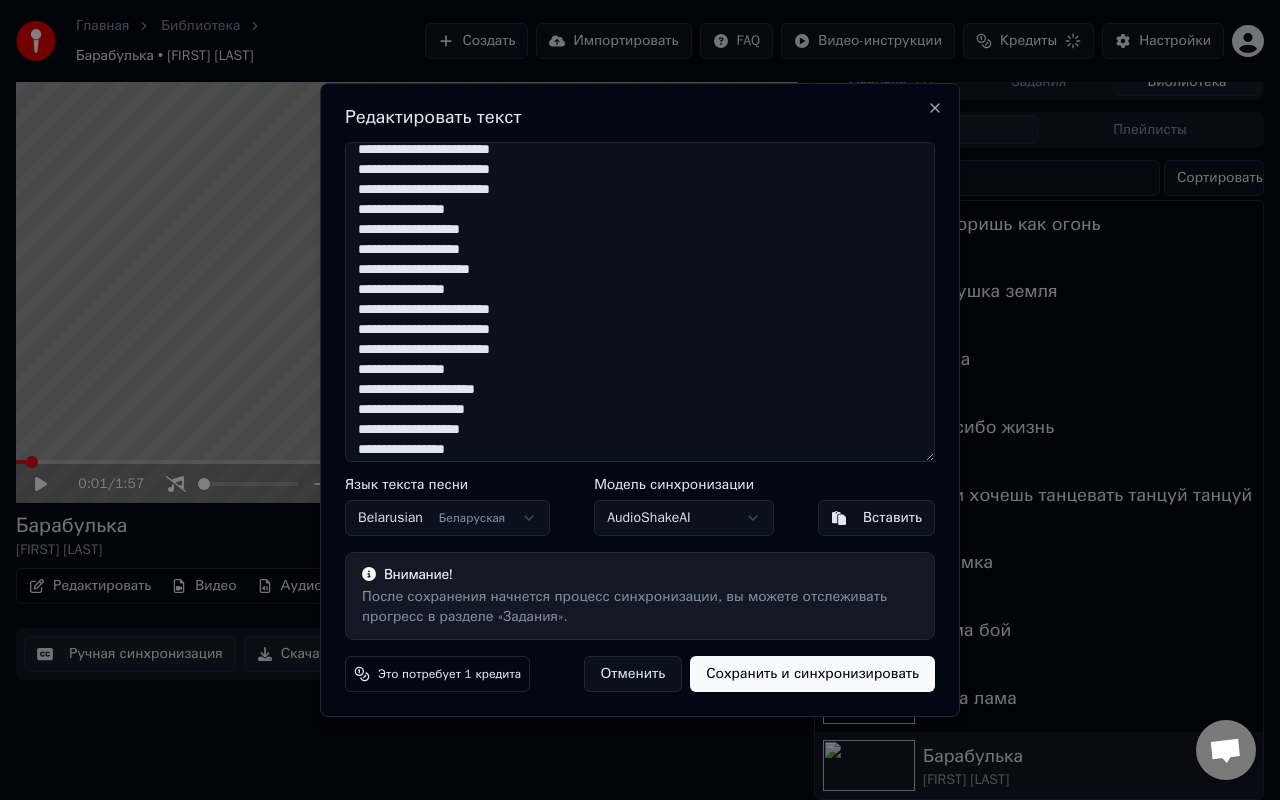 scroll, scrollTop: 92, scrollLeft: 0, axis: vertical 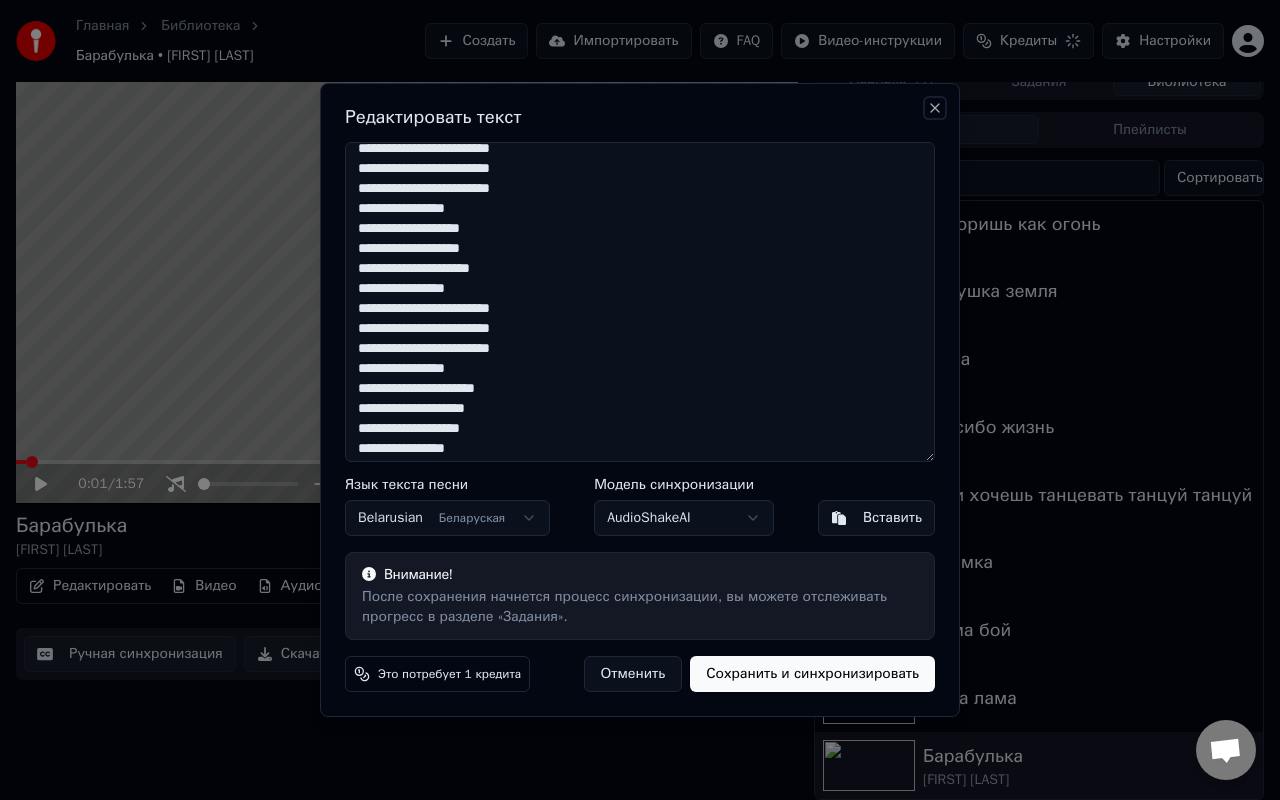 click on "Close" at bounding box center [935, 108] 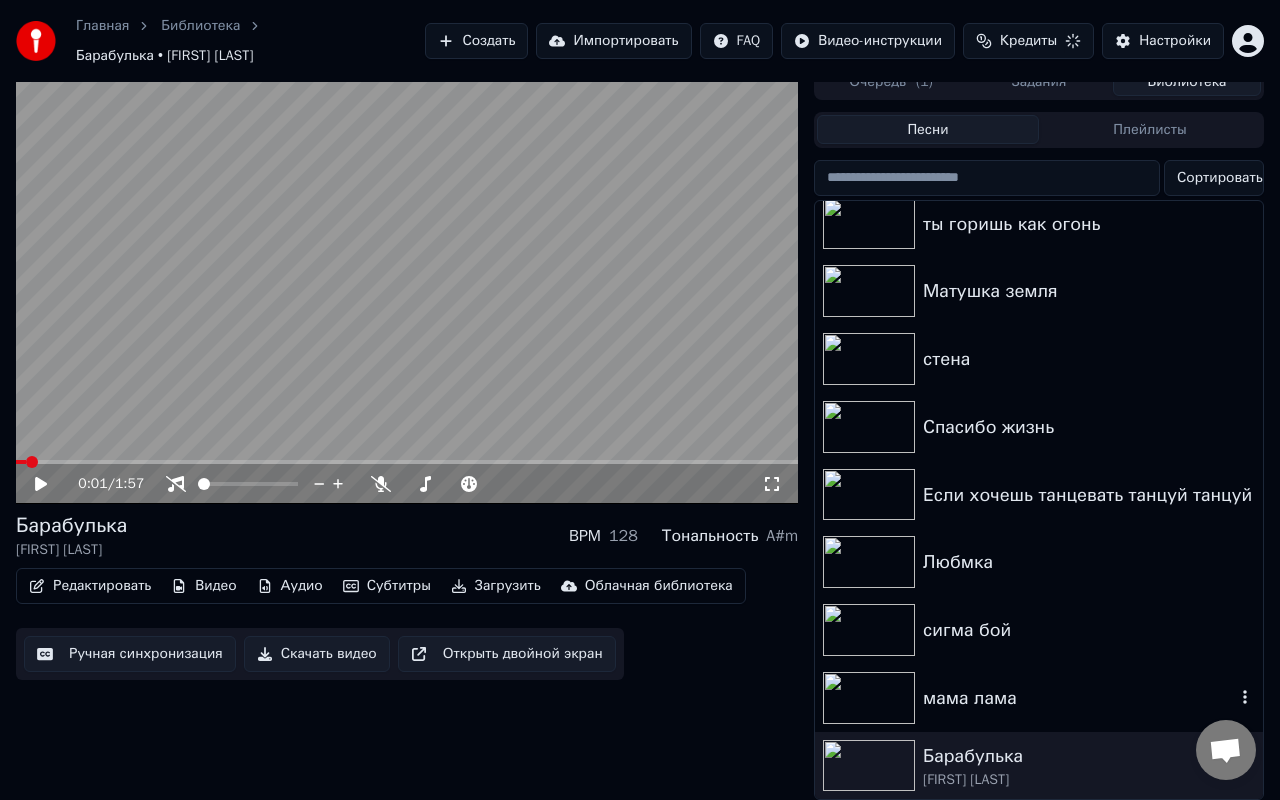 click at bounding box center (869, 698) 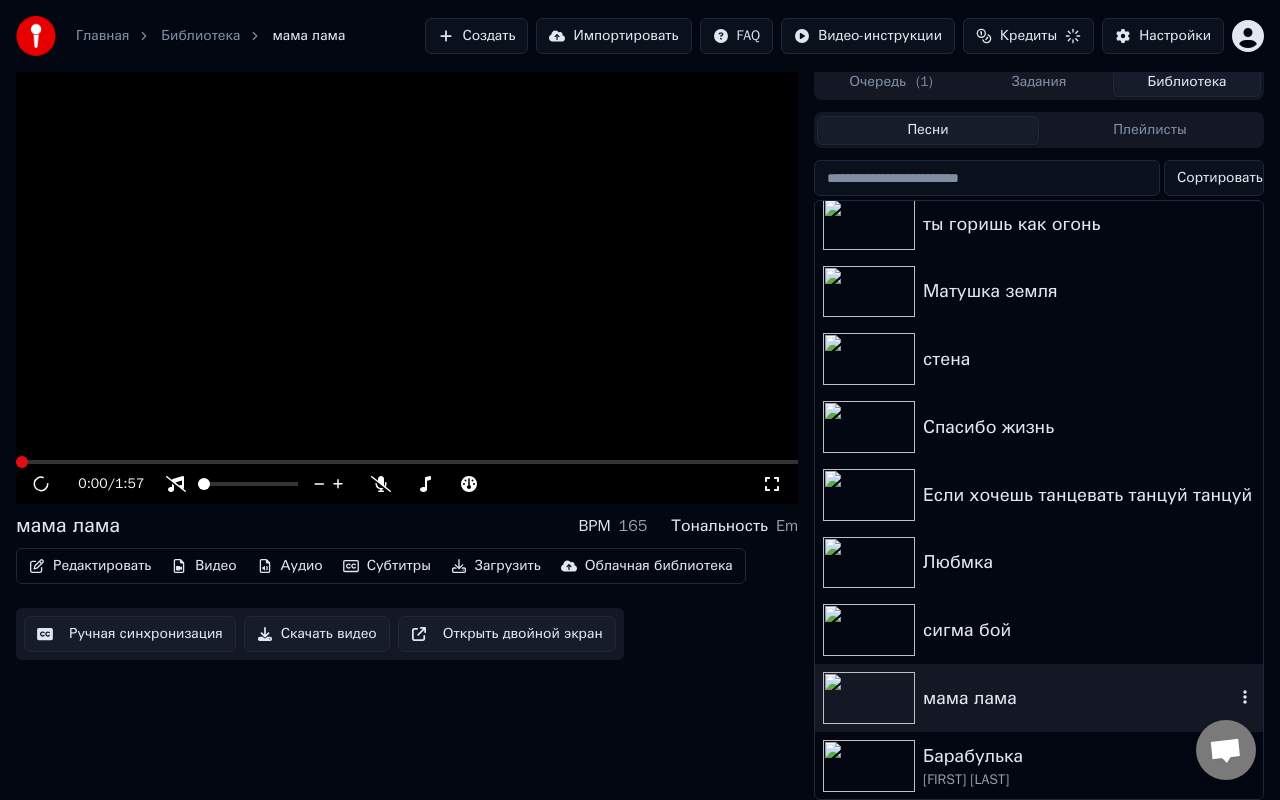 scroll, scrollTop: 8, scrollLeft: 0, axis: vertical 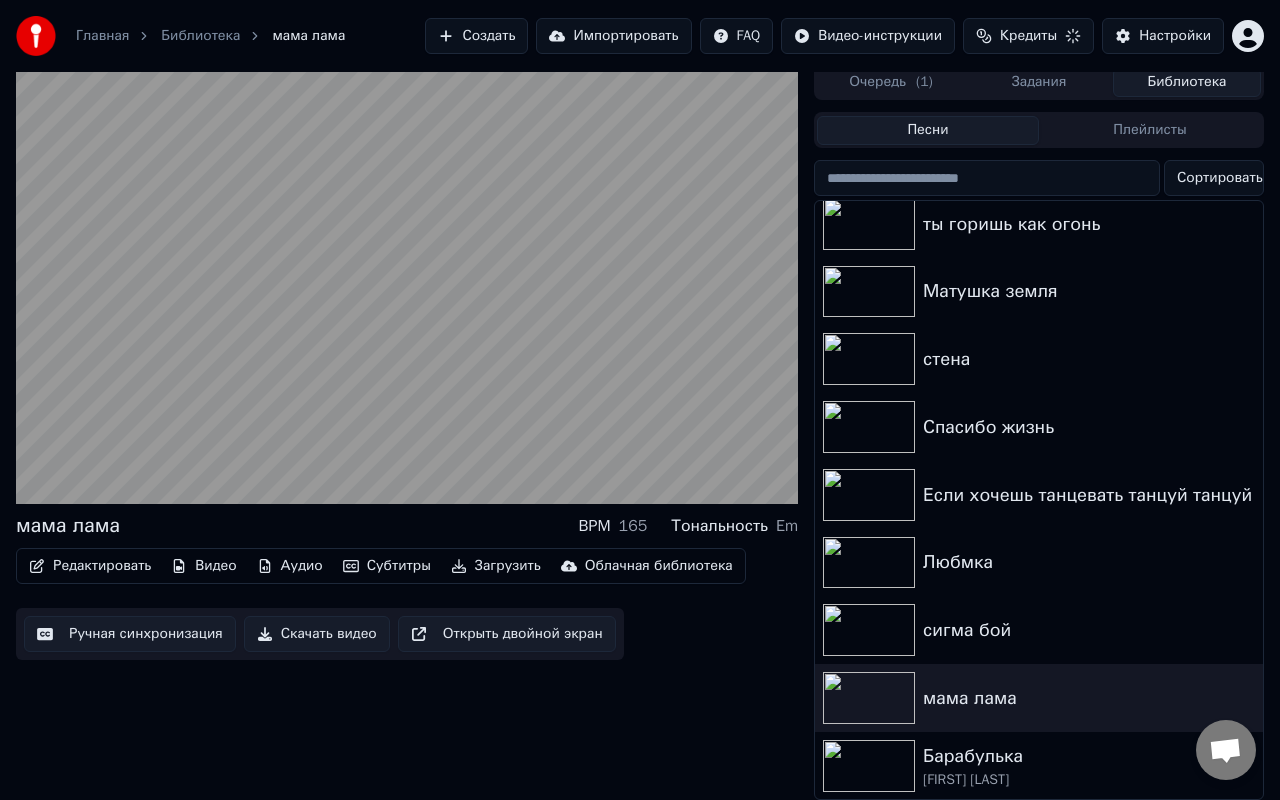 click on "Редактировать" at bounding box center (90, 566) 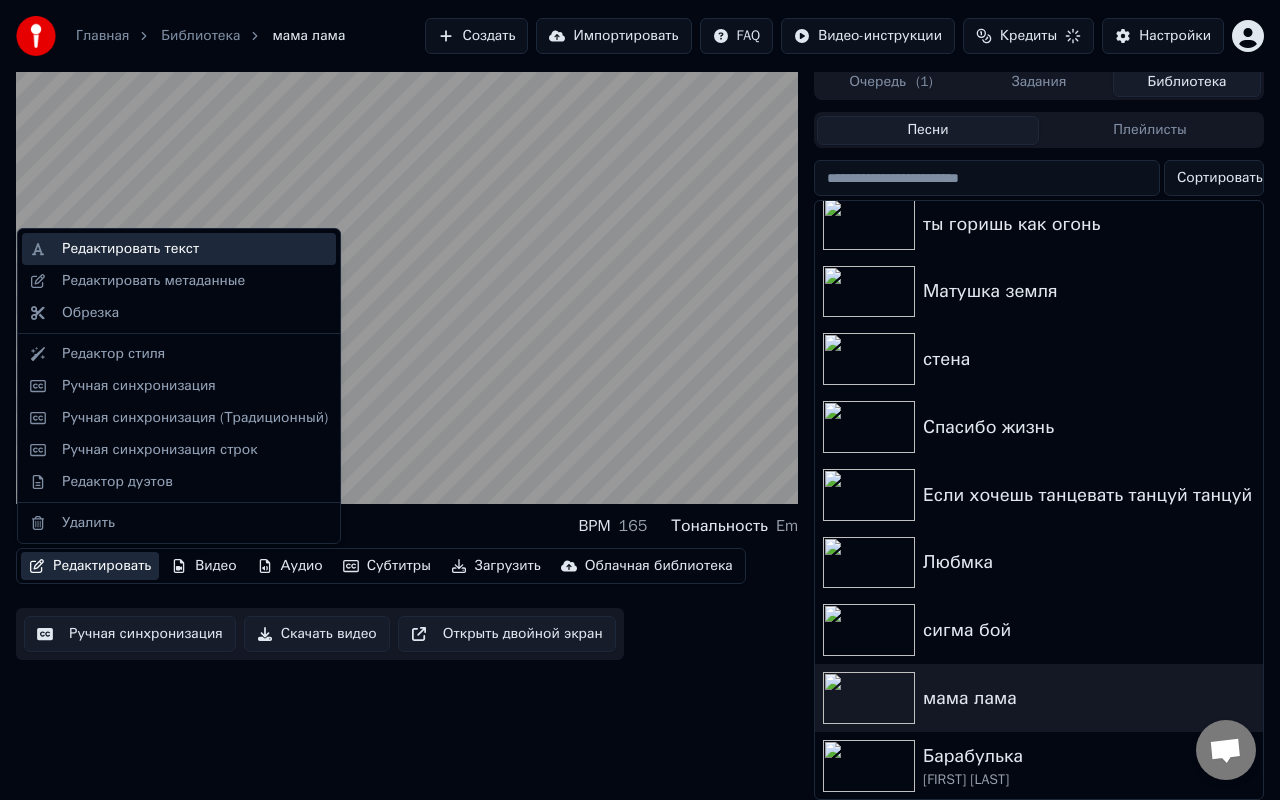 click on "Редактировать текст" at bounding box center [195, 249] 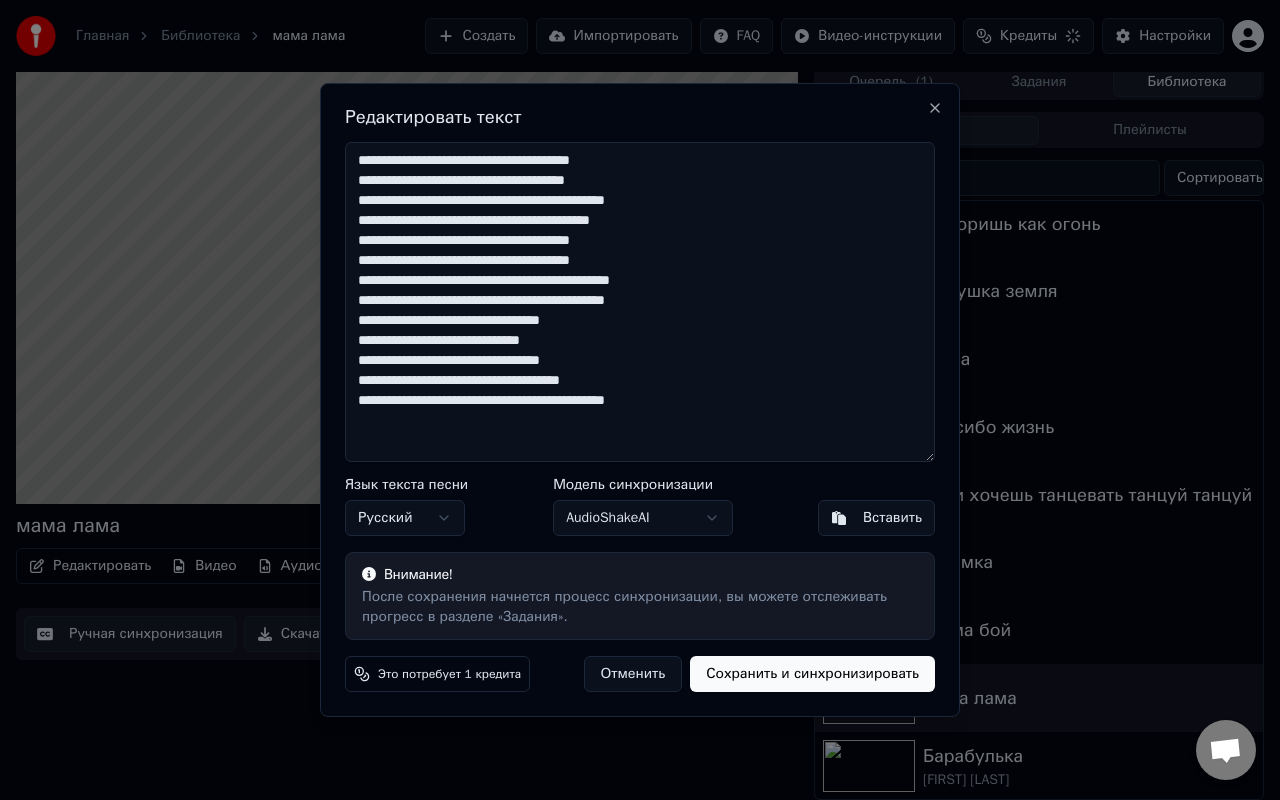 drag, startPoint x: 361, startPoint y: 157, endPoint x: 718, endPoint y: 395, distance: 429.0606 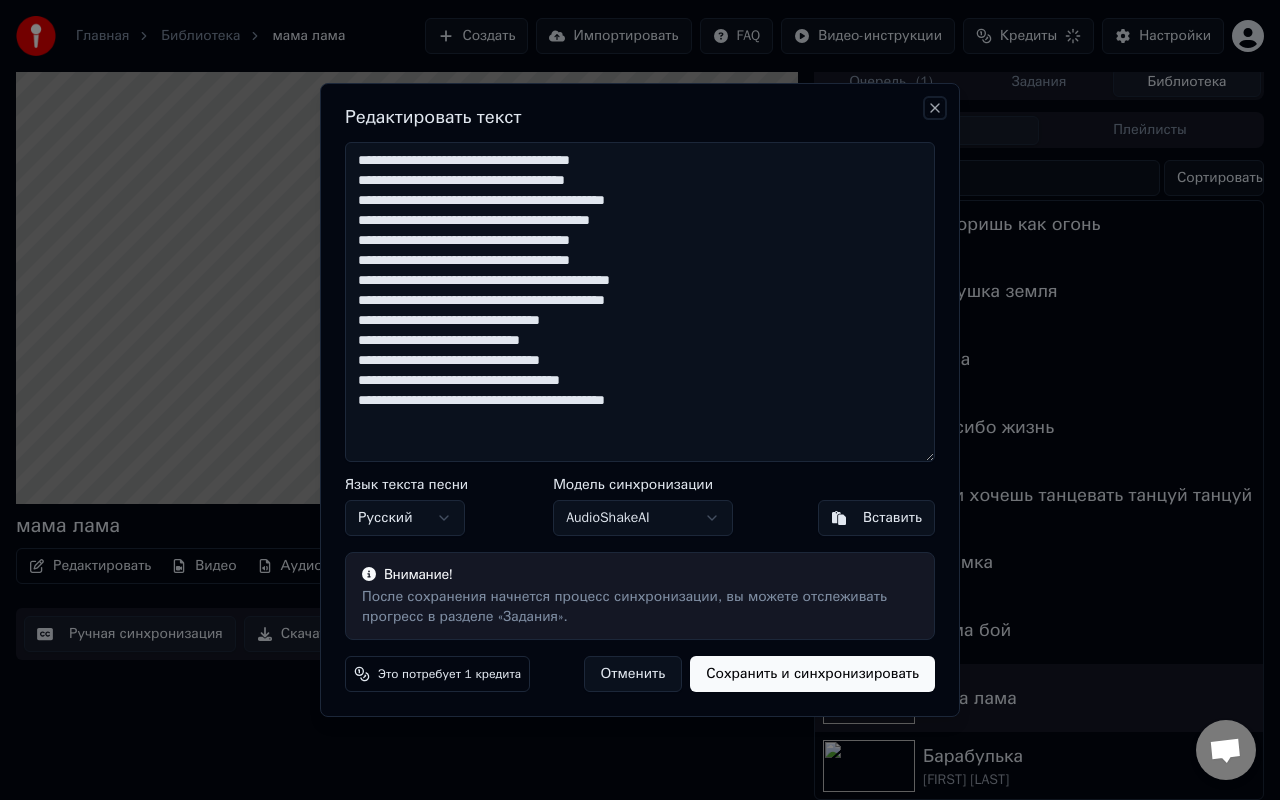 click on "Close" at bounding box center (935, 108) 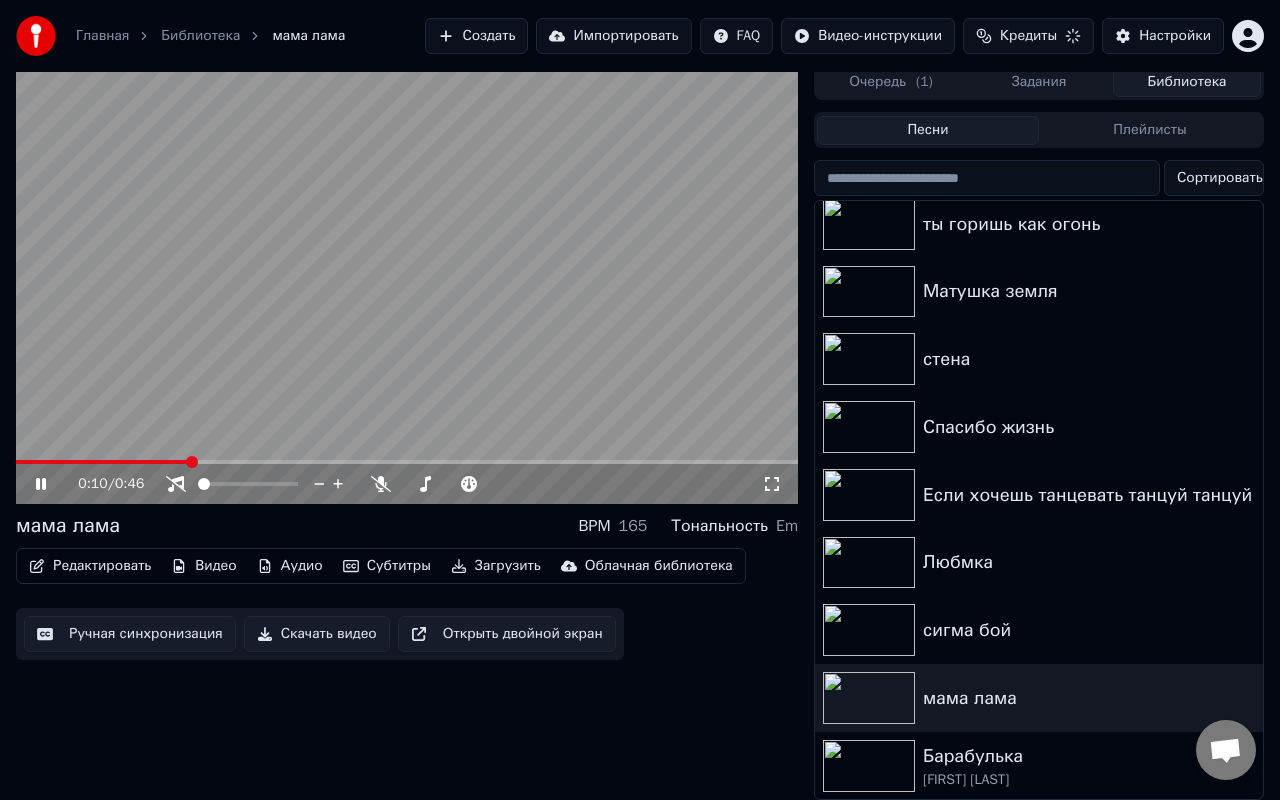 click 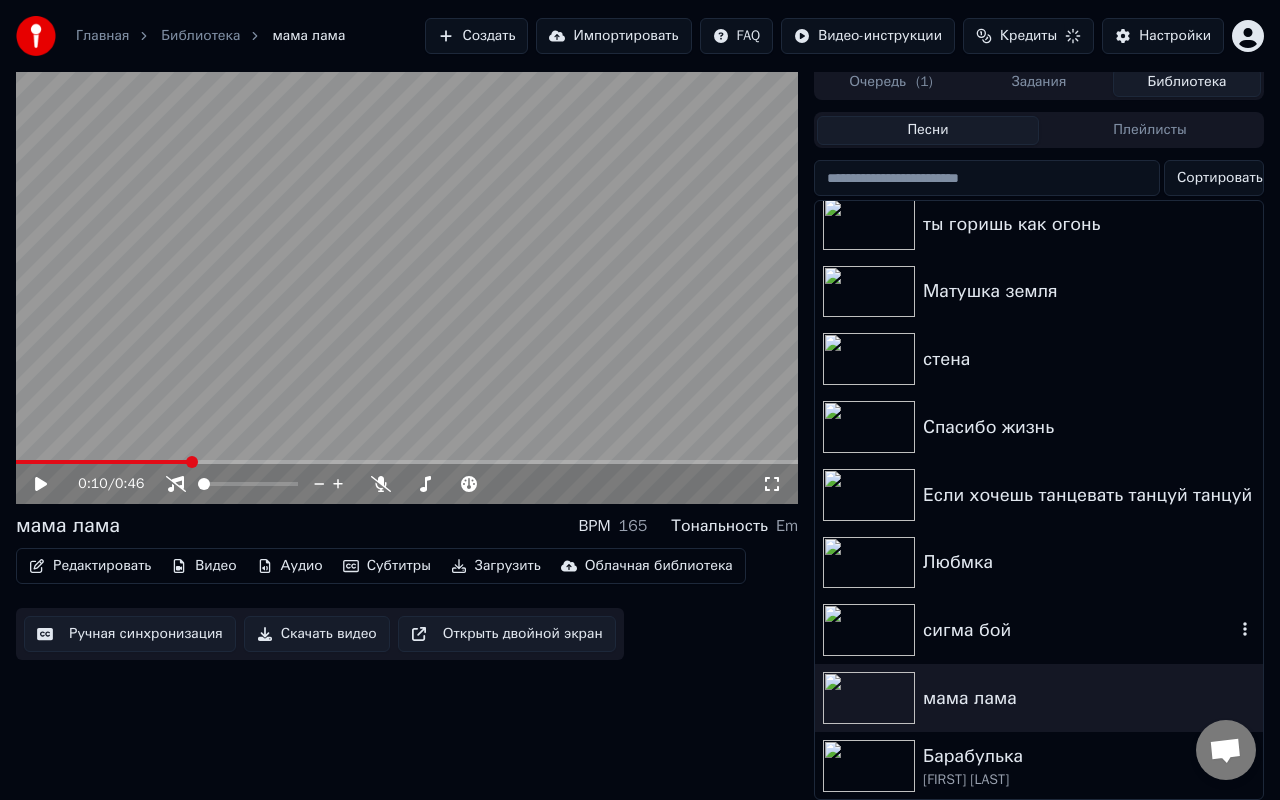 click at bounding box center (869, 630) 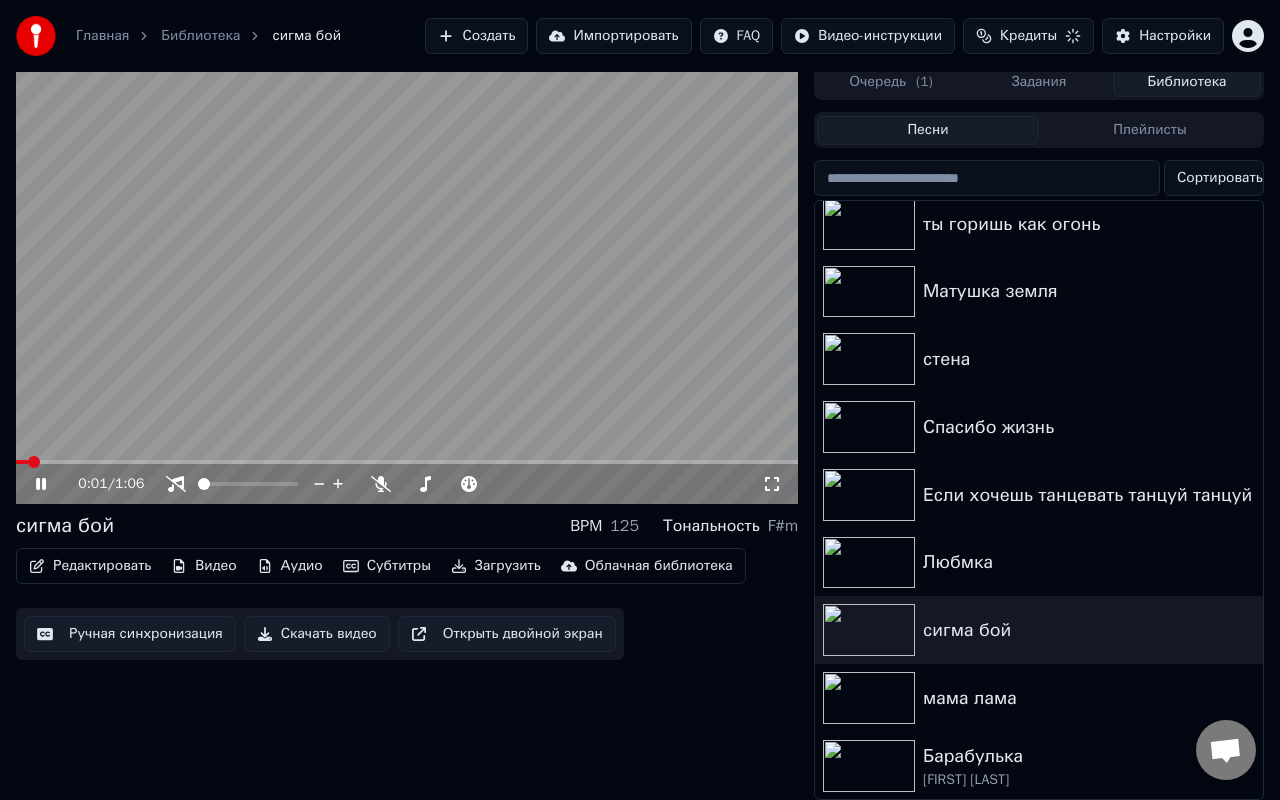 click 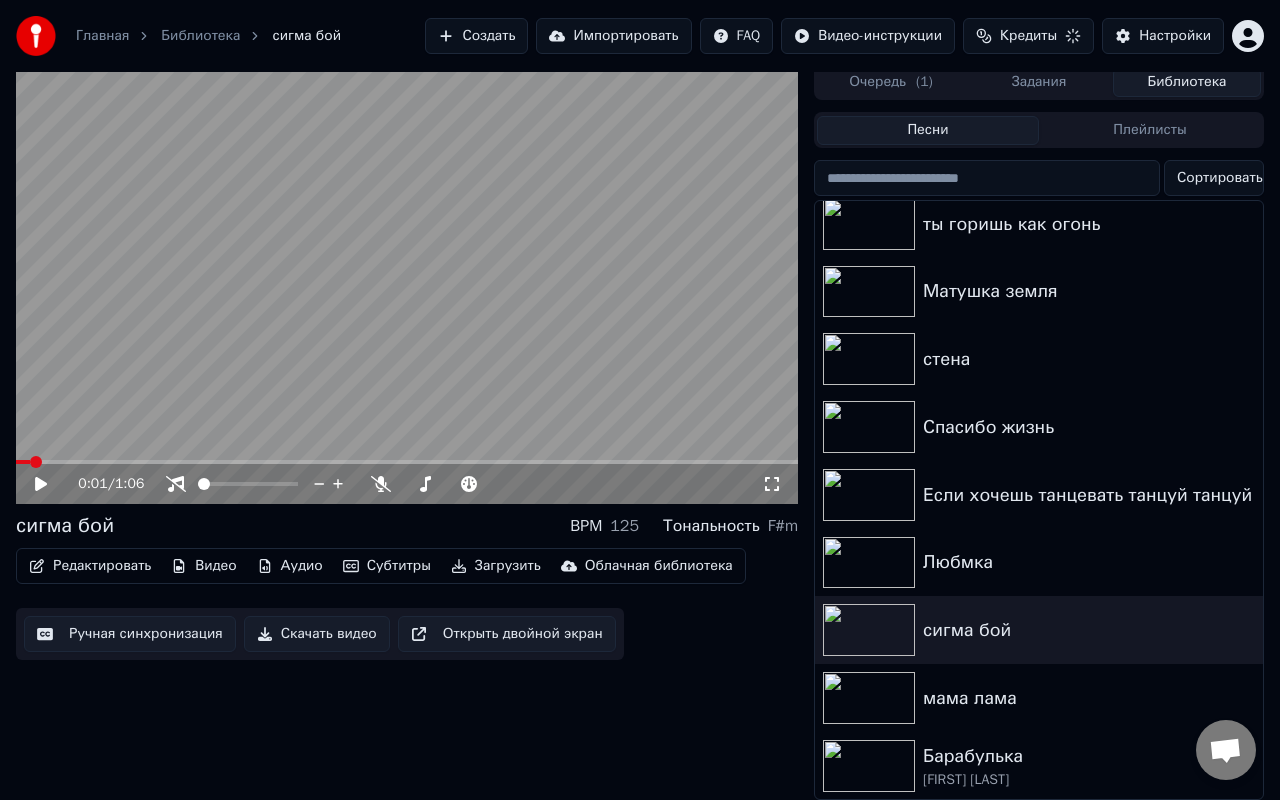 click on "Редактировать" at bounding box center (90, 566) 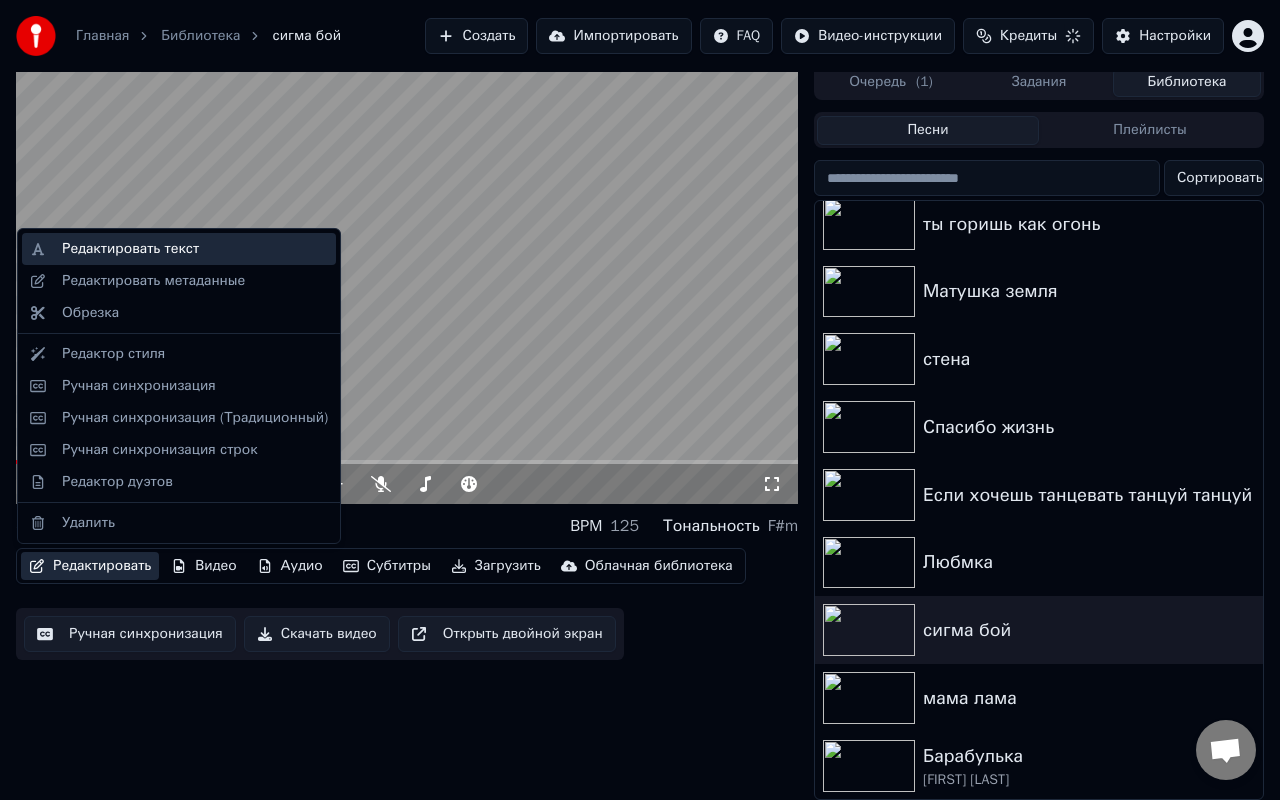 click on "Редактировать текст" at bounding box center (130, 249) 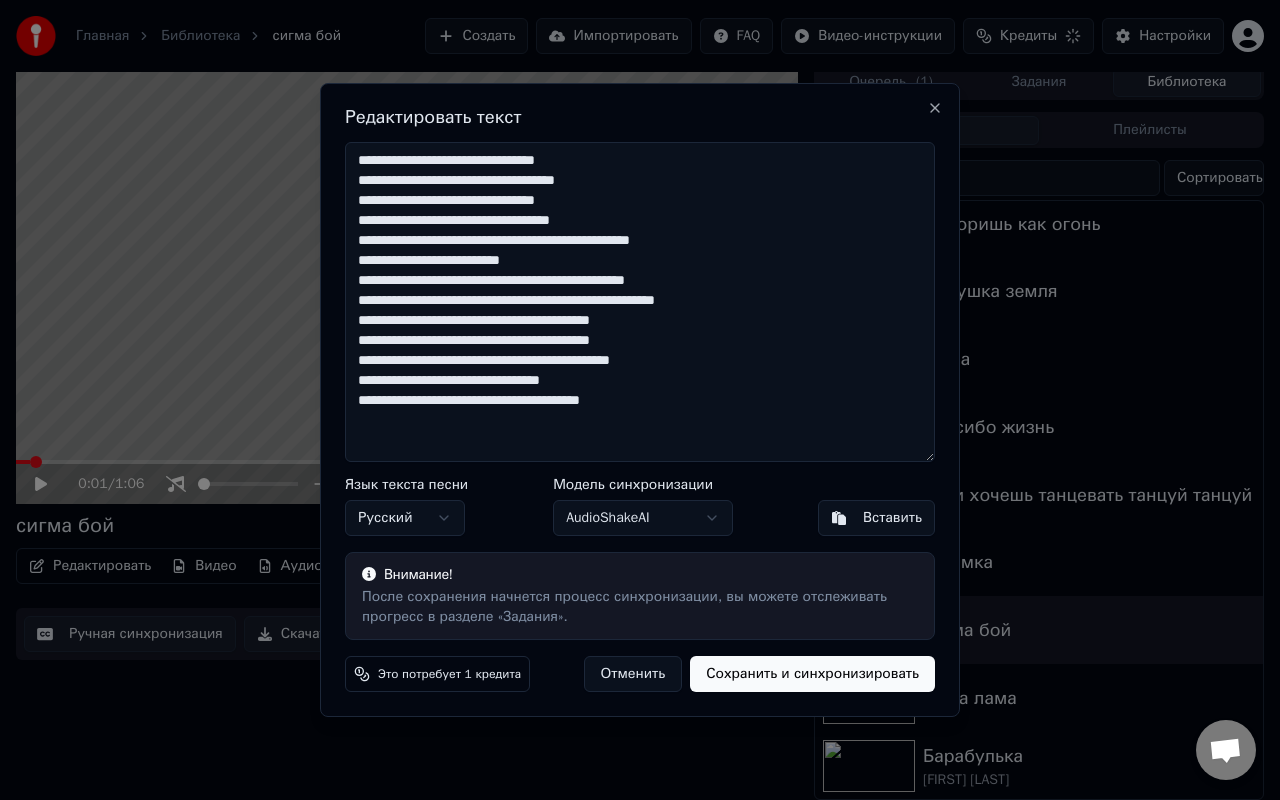 drag, startPoint x: 360, startPoint y: 162, endPoint x: 707, endPoint y: 400, distance: 420.77667 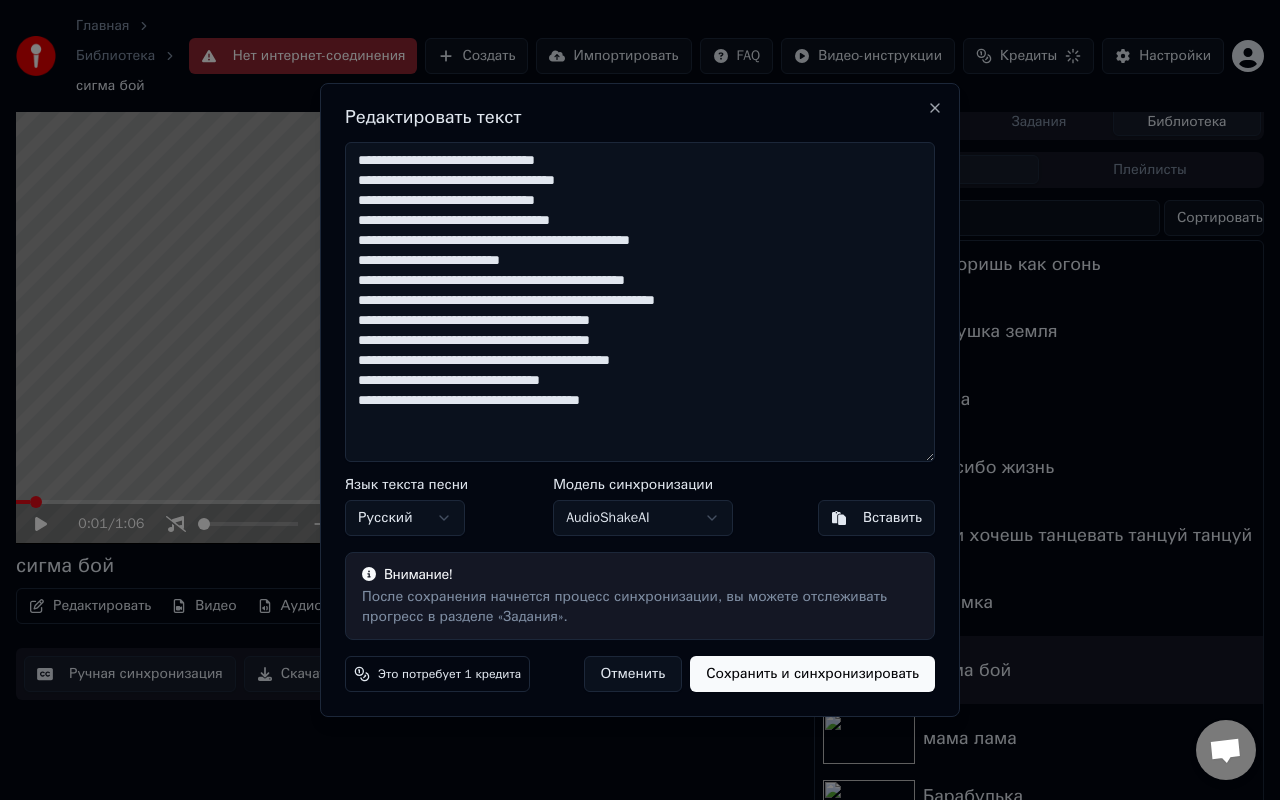 scroll, scrollTop: 48, scrollLeft: 0, axis: vertical 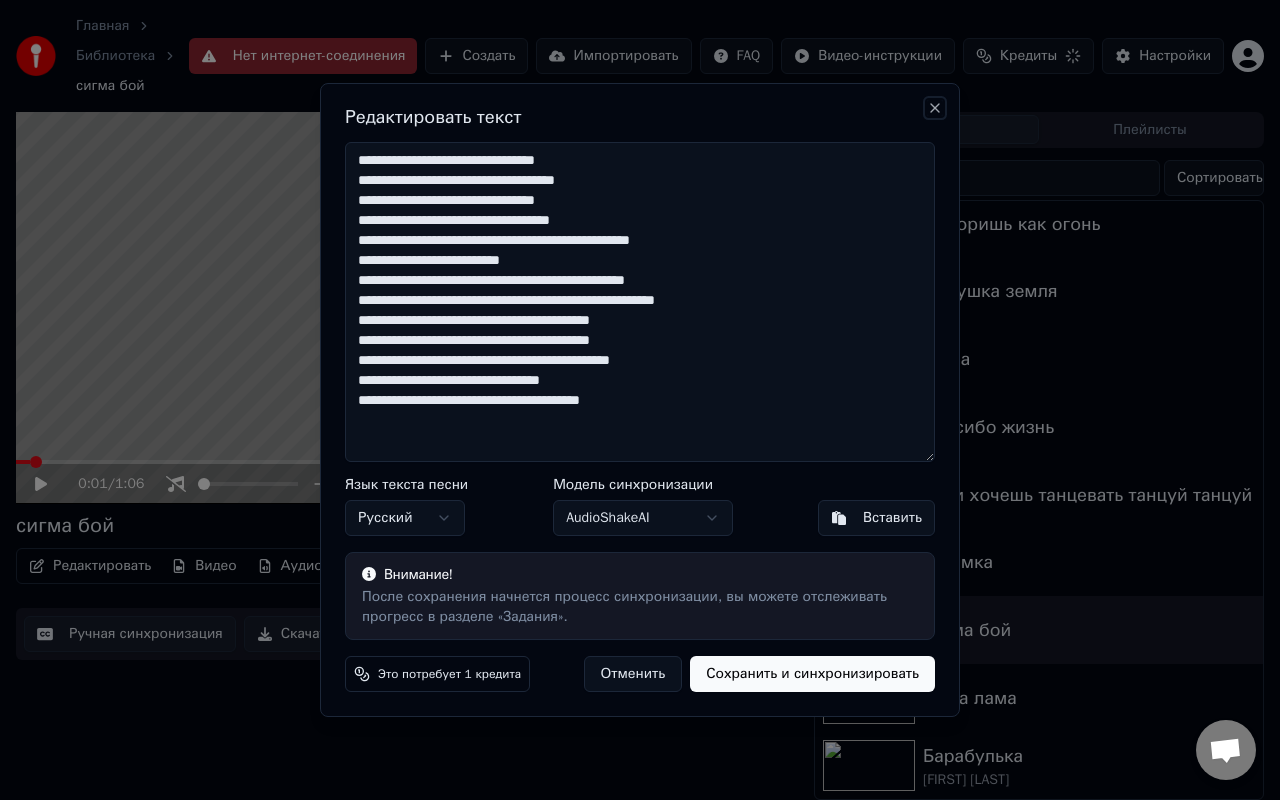 click on "Close" at bounding box center [935, 108] 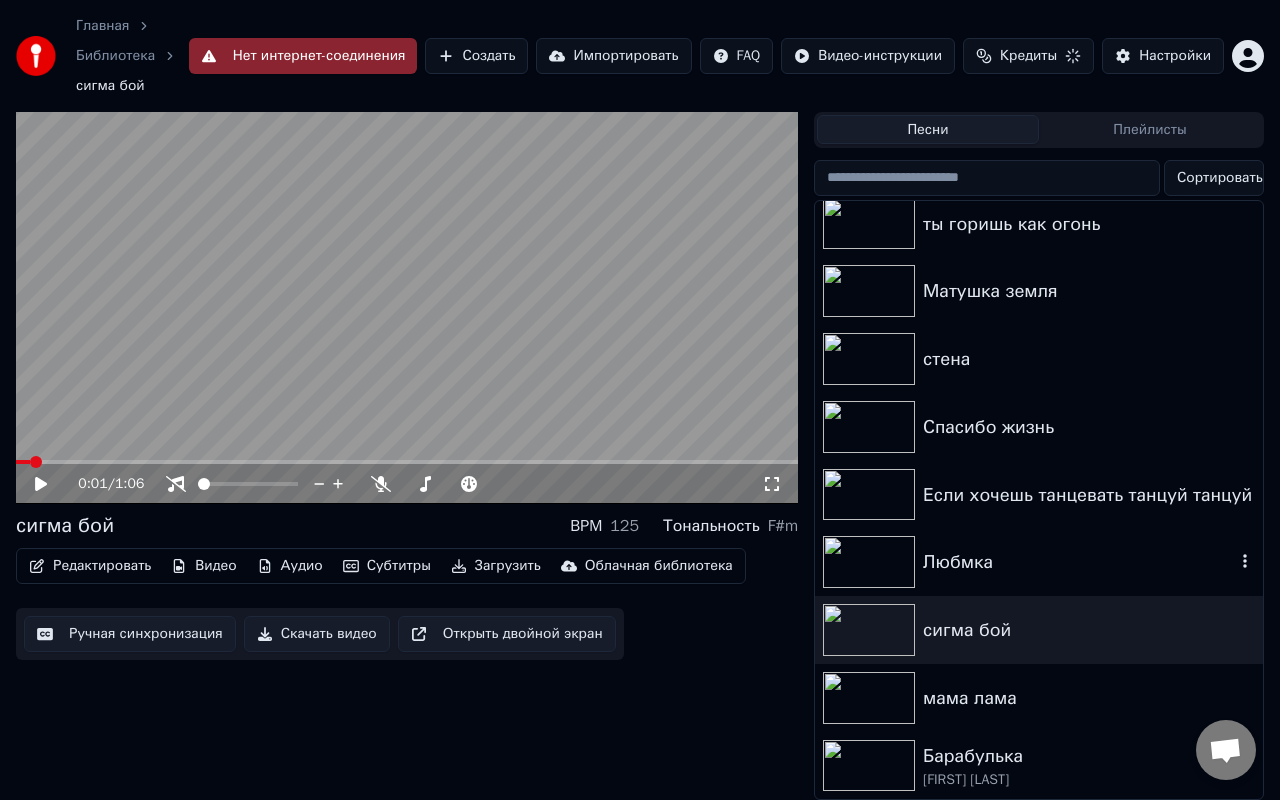 click at bounding box center (869, 562) 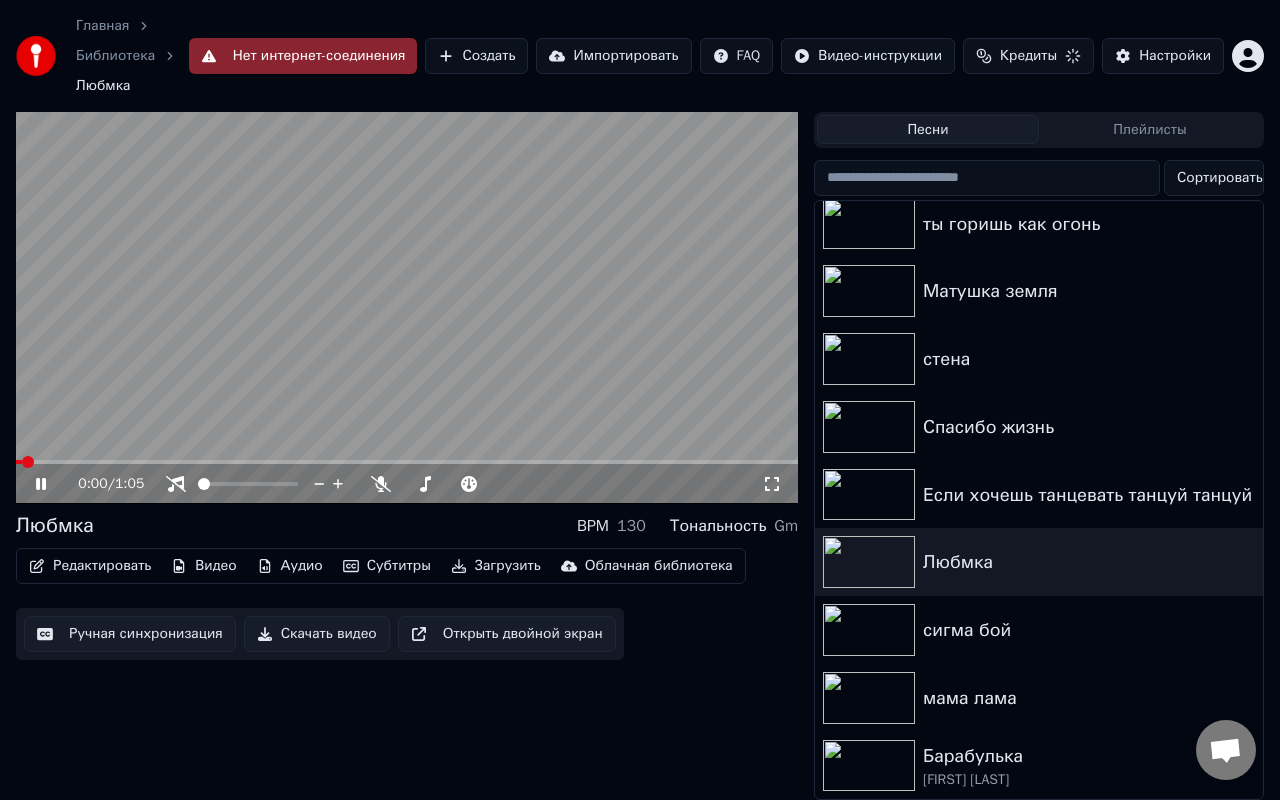 click 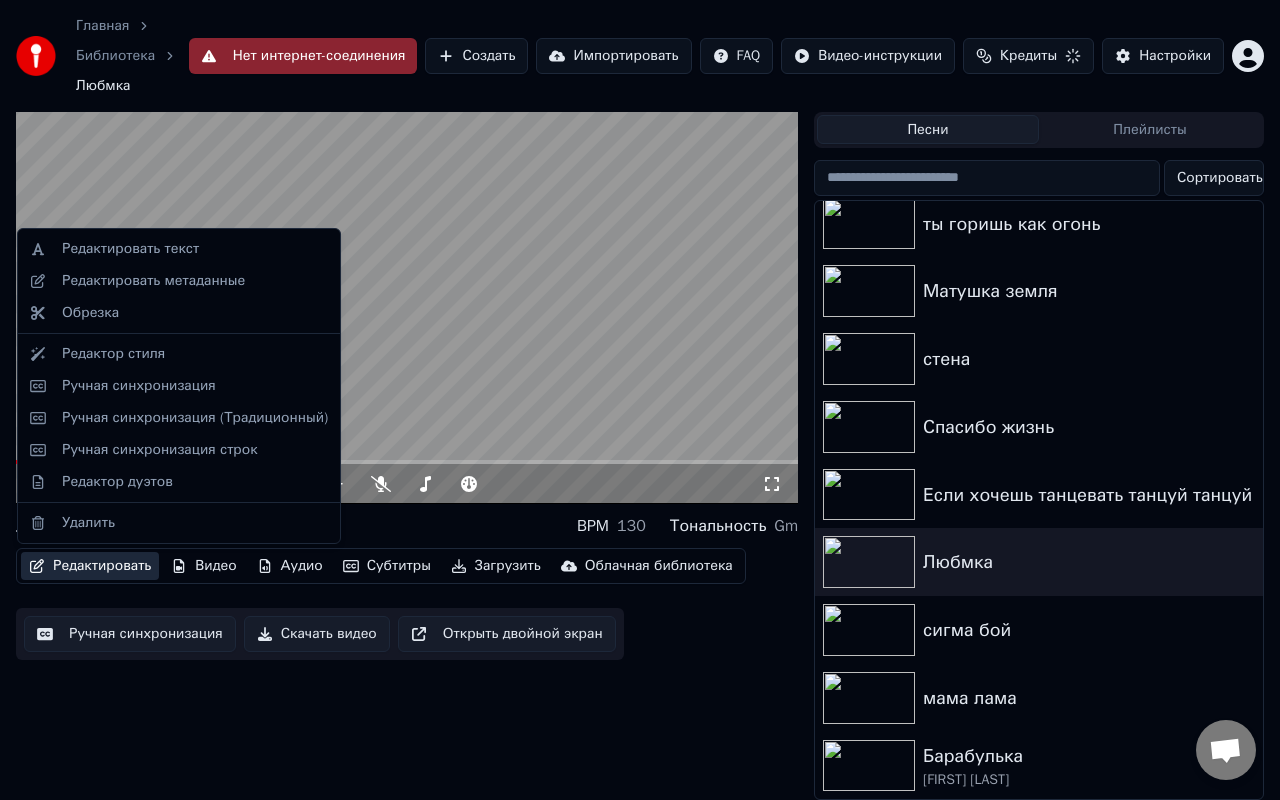click on "Редактировать" at bounding box center [90, 566] 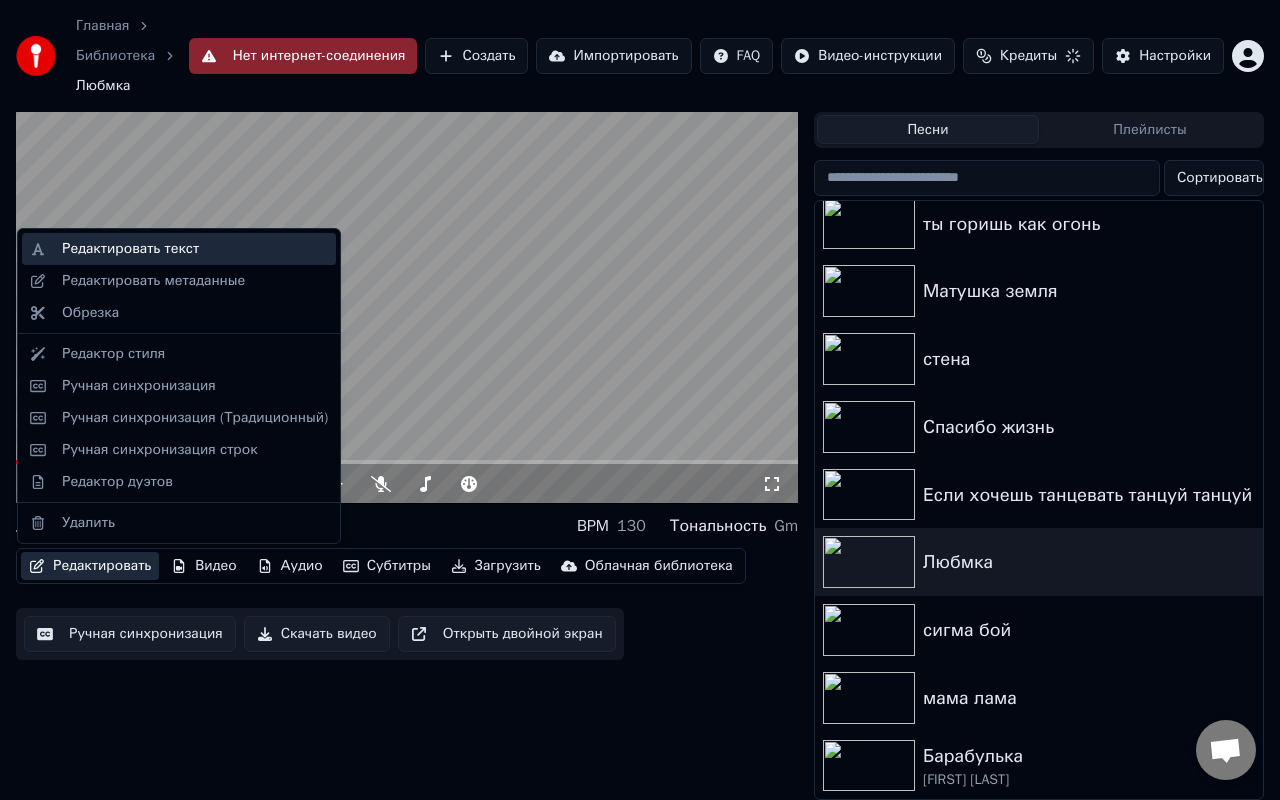 click on "Редактировать текст" at bounding box center [130, 249] 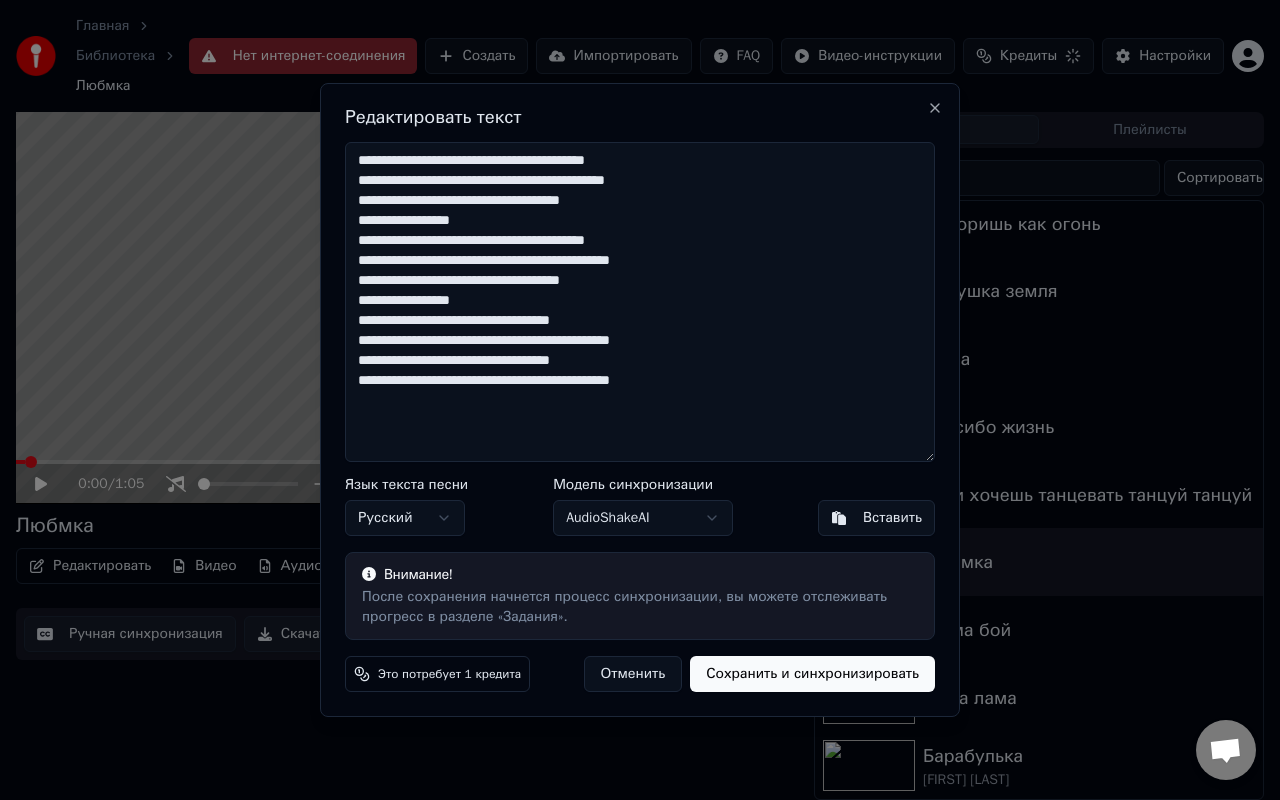 drag, startPoint x: 360, startPoint y: 157, endPoint x: 755, endPoint y: 379, distance: 453.11035 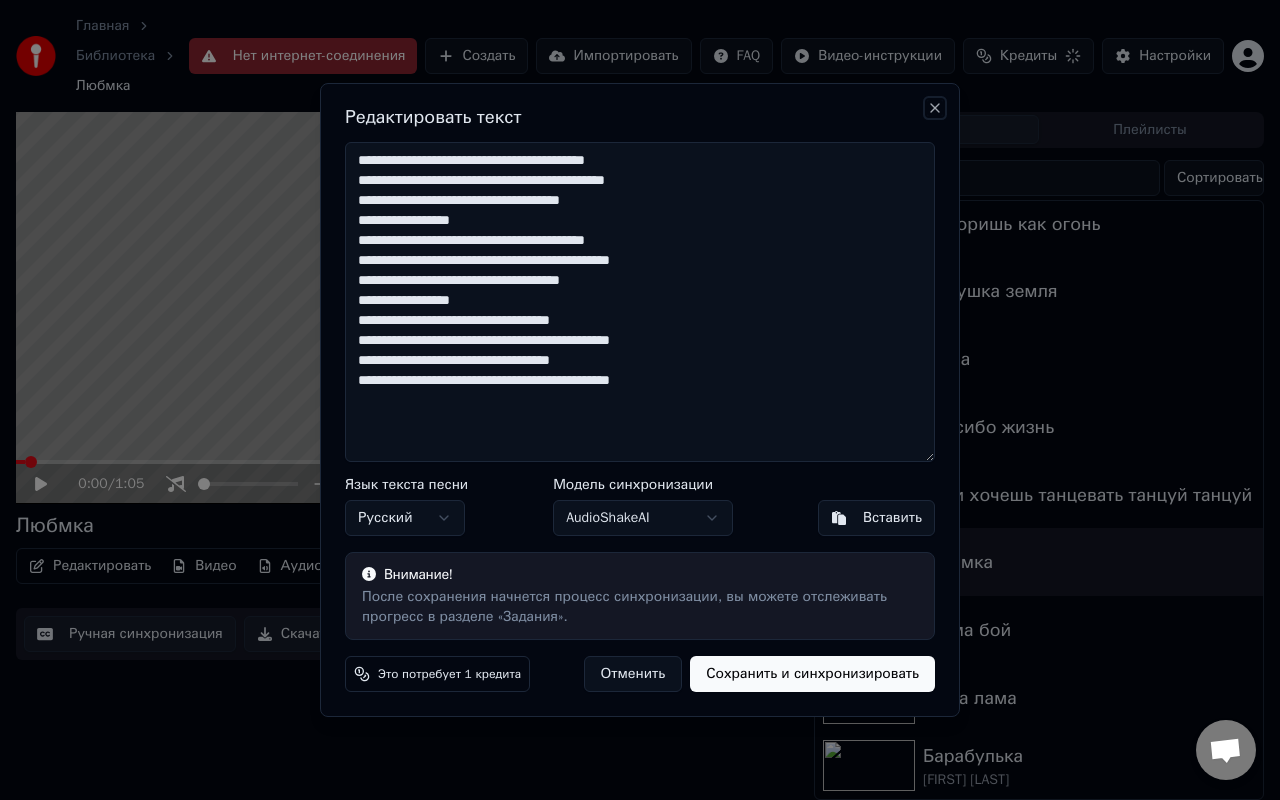 click on "Close" at bounding box center (935, 108) 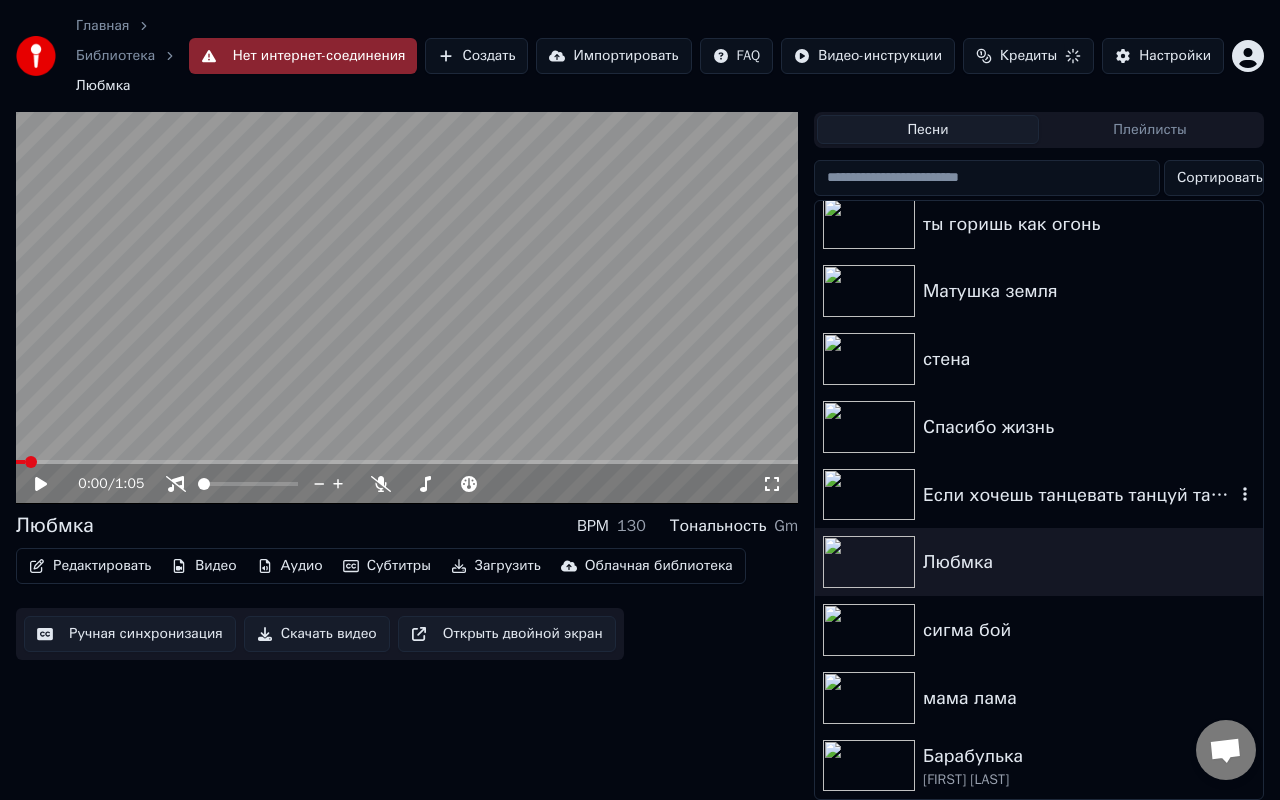 click at bounding box center [869, 495] 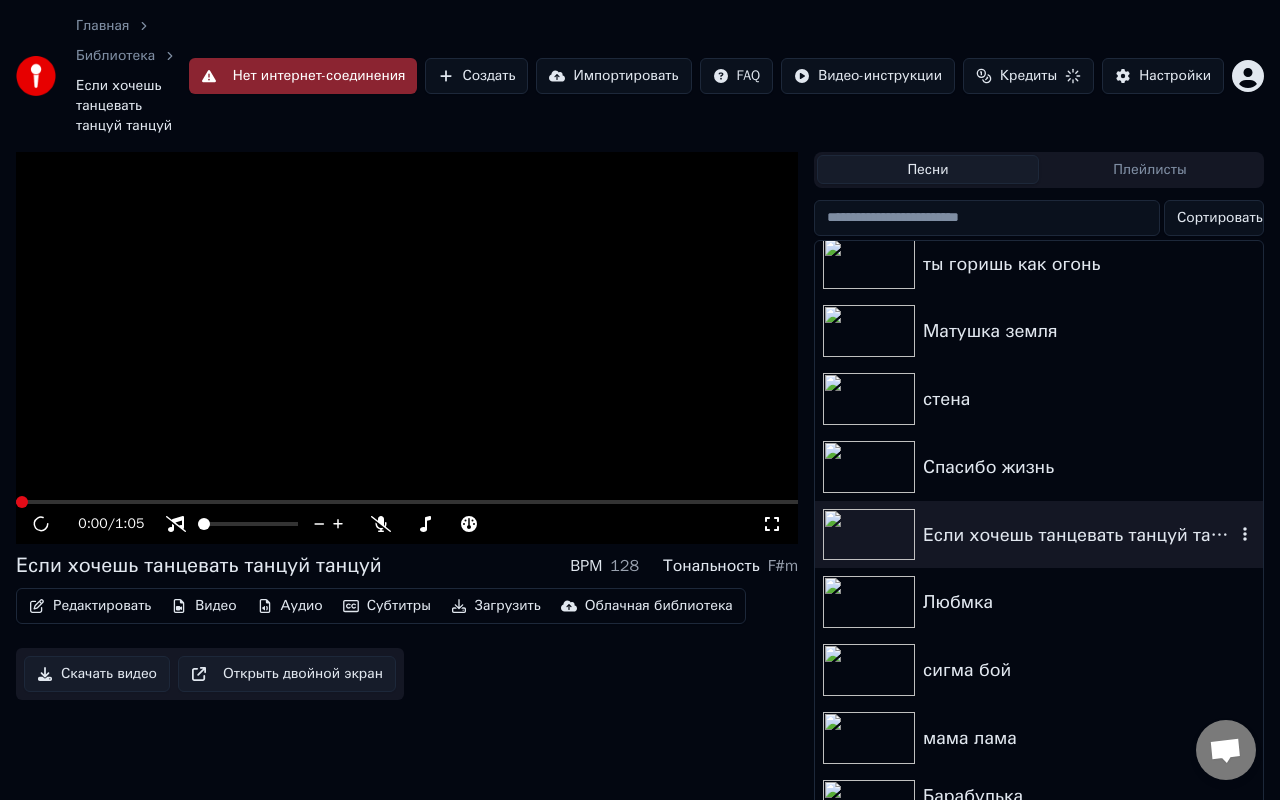 scroll, scrollTop: 88, scrollLeft: 0, axis: vertical 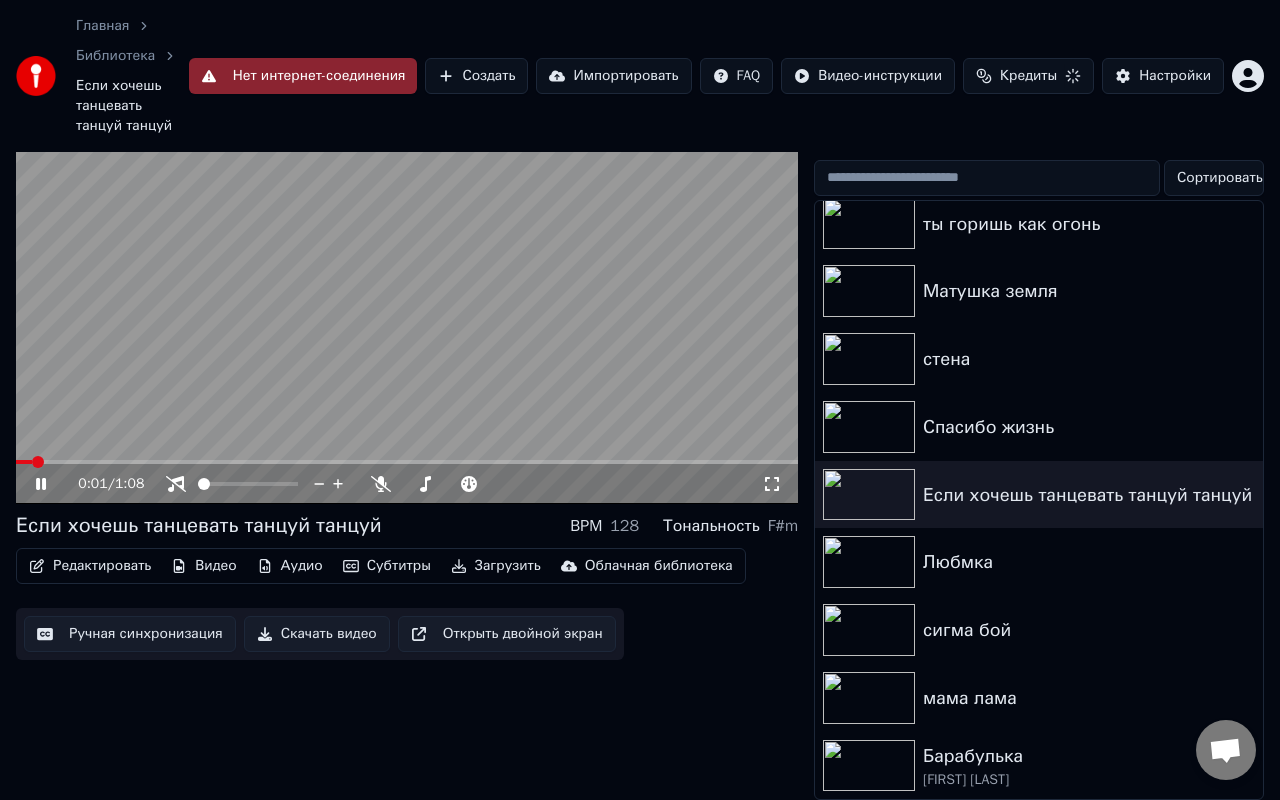 click 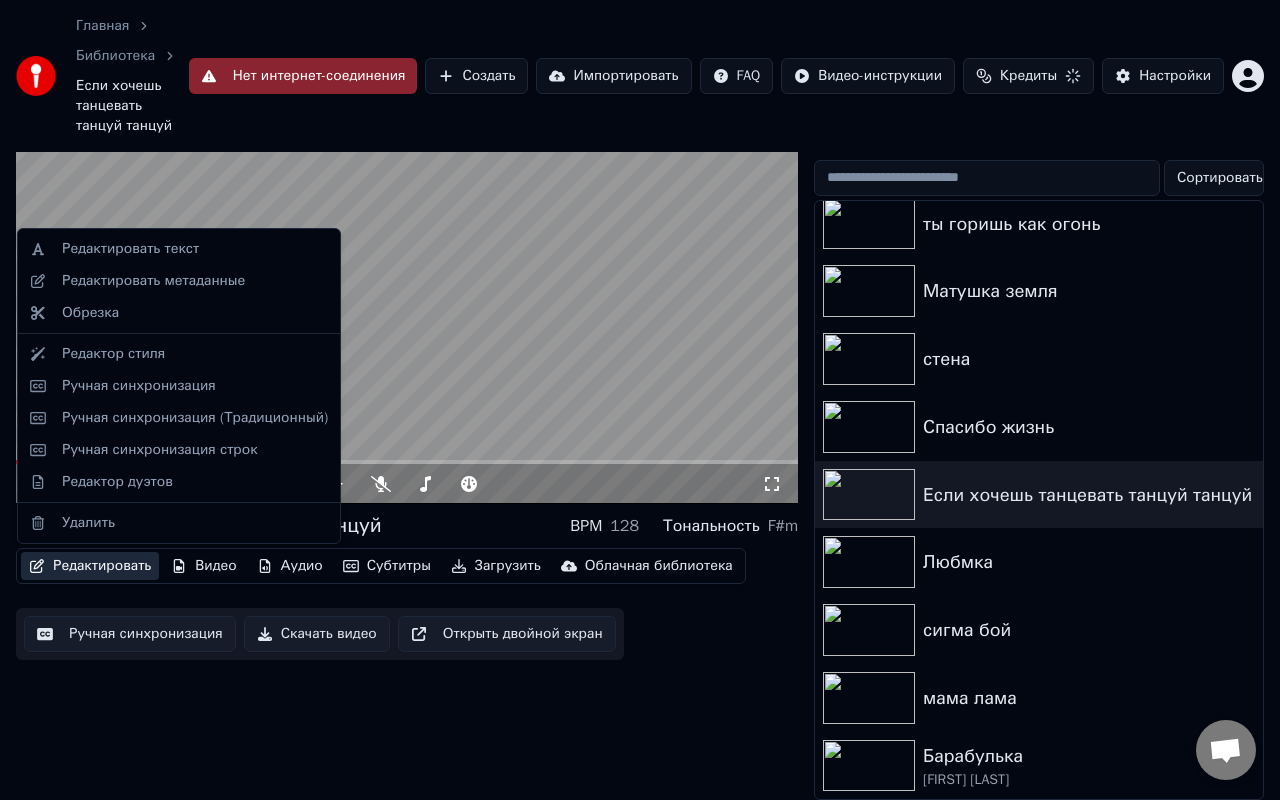 click on "Редактировать" at bounding box center [90, 566] 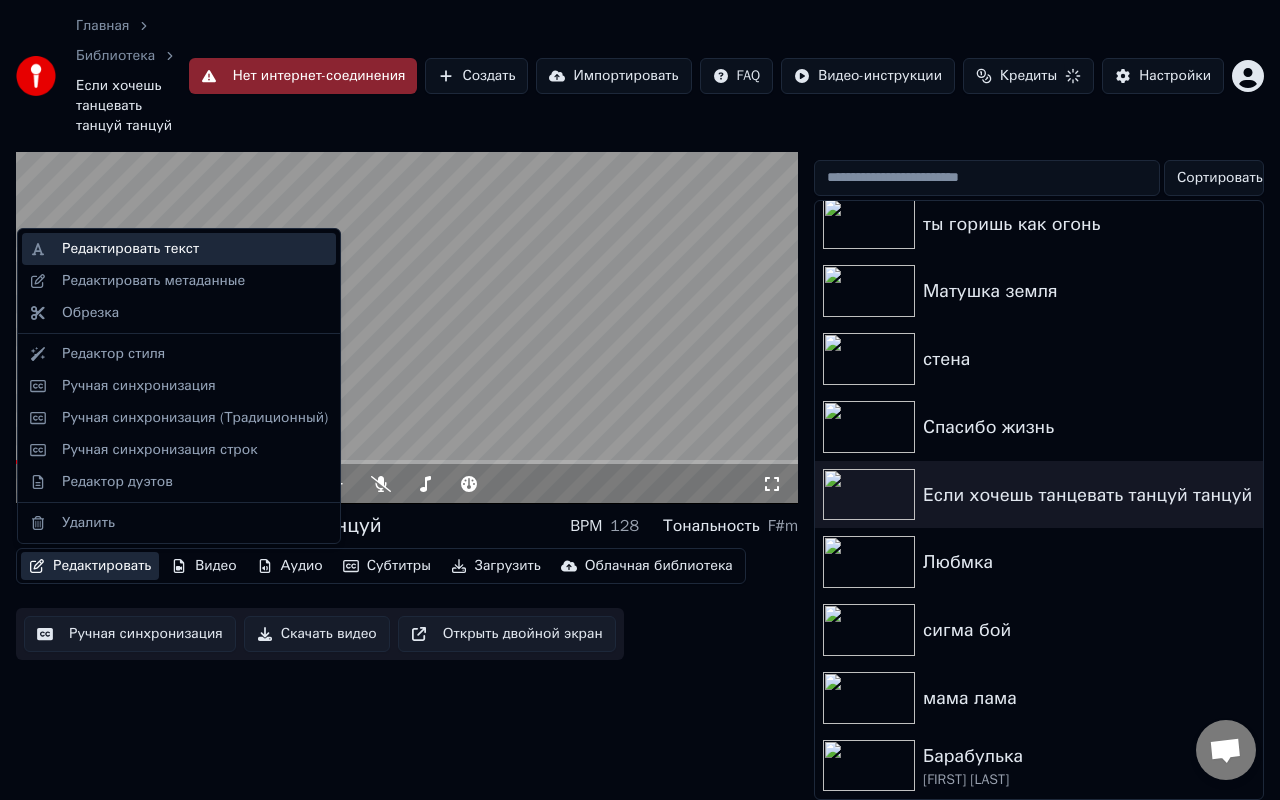 click on "Редактировать текст" at bounding box center [130, 249] 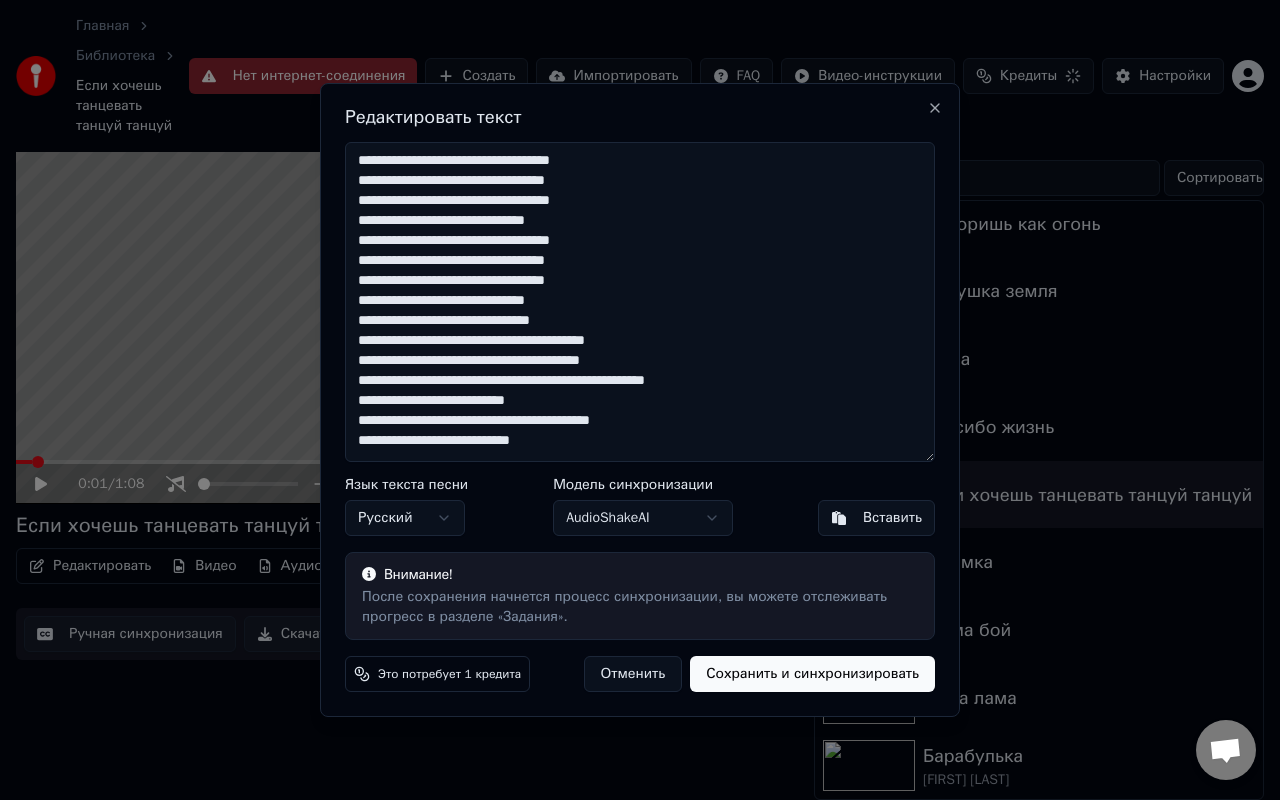 drag, startPoint x: 360, startPoint y: 163, endPoint x: 603, endPoint y: 451, distance: 376.81958 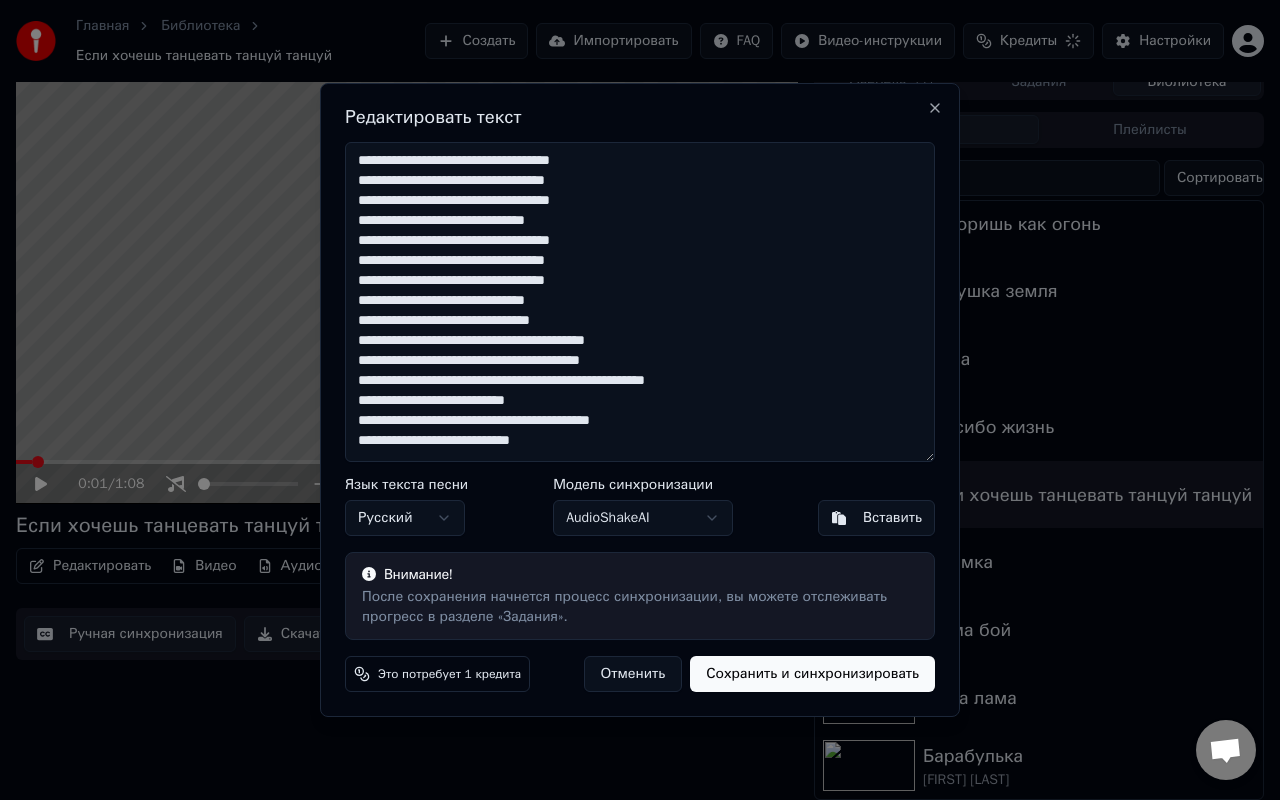 scroll, scrollTop: 18, scrollLeft: 0, axis: vertical 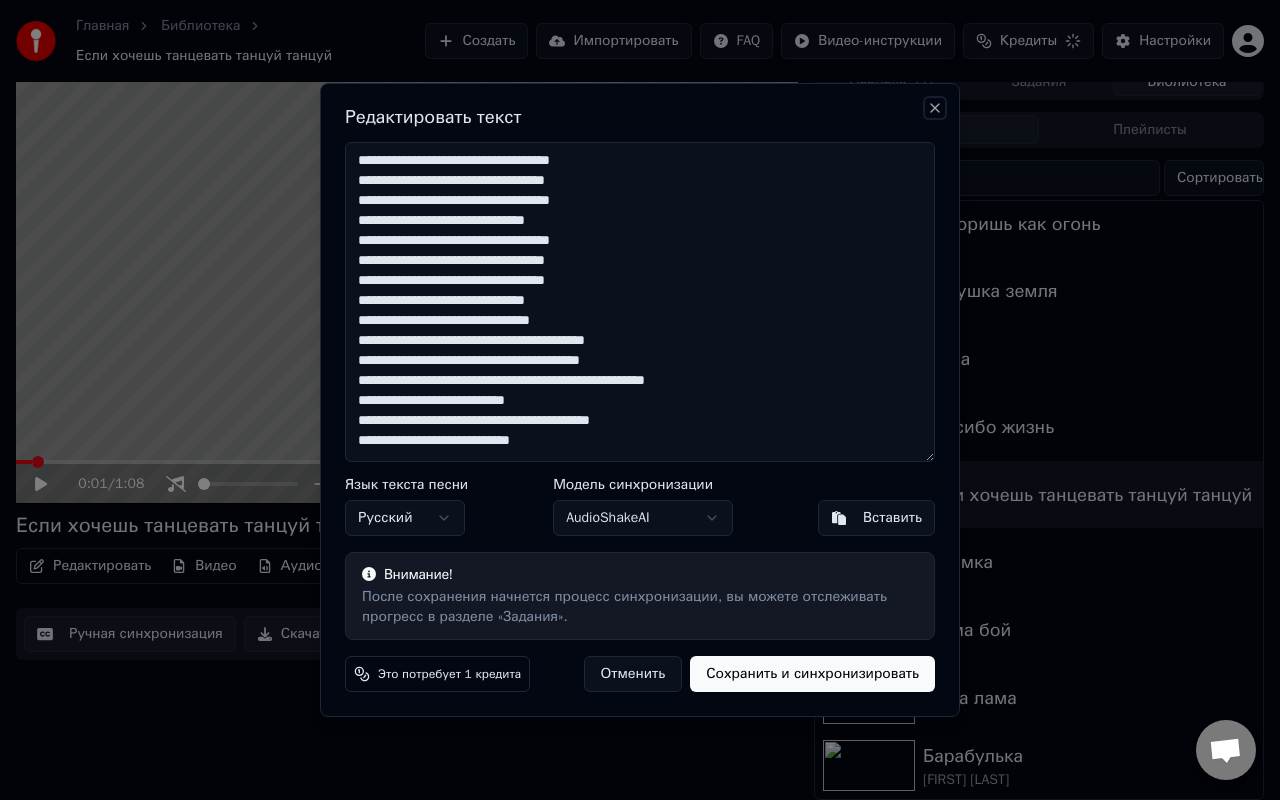 click on "Close" at bounding box center [935, 108] 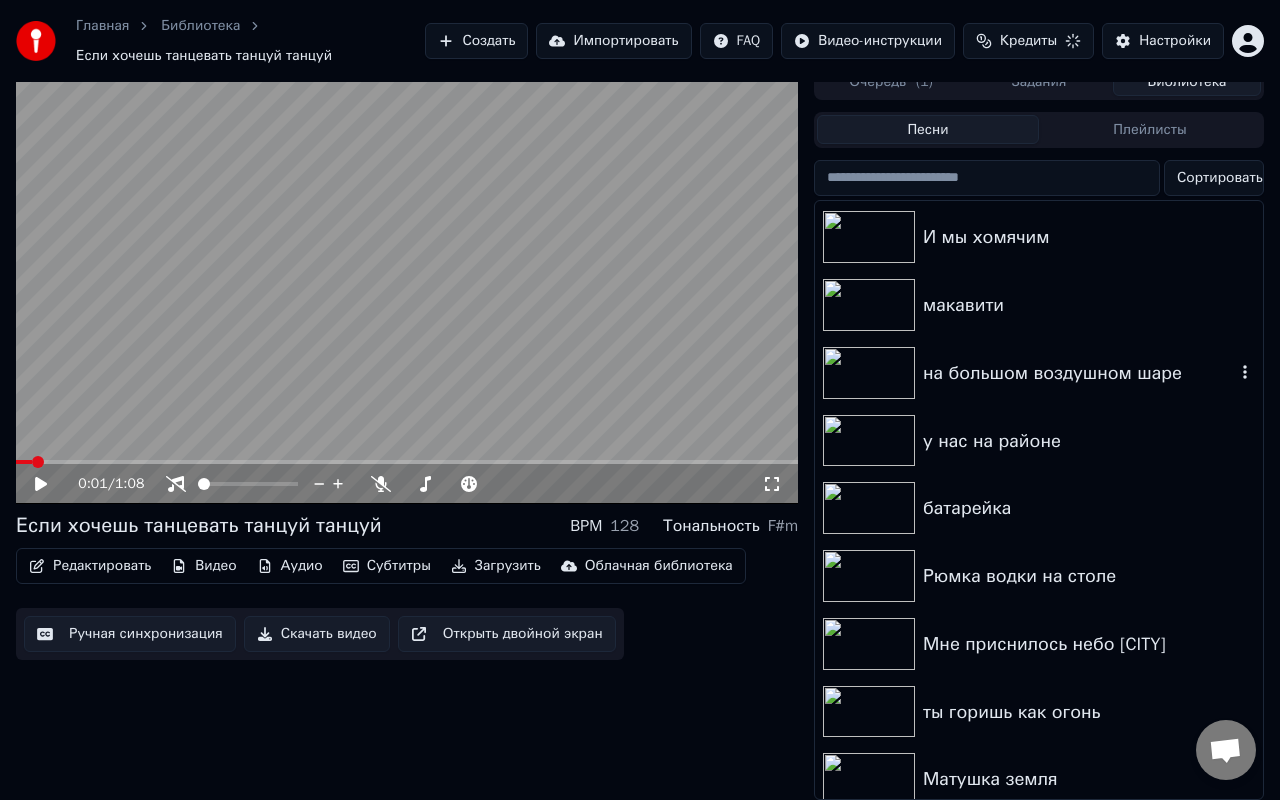 scroll, scrollTop: 426, scrollLeft: 0, axis: vertical 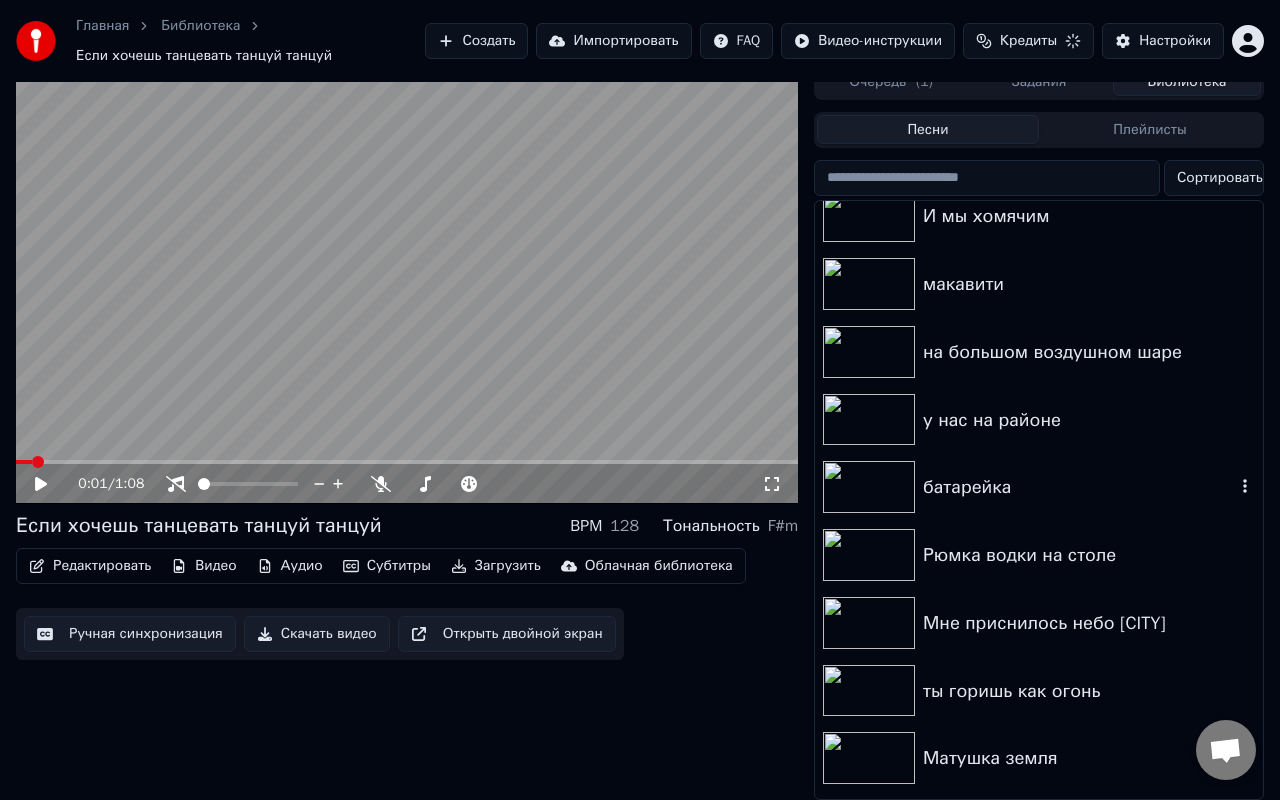 click at bounding box center (869, 487) 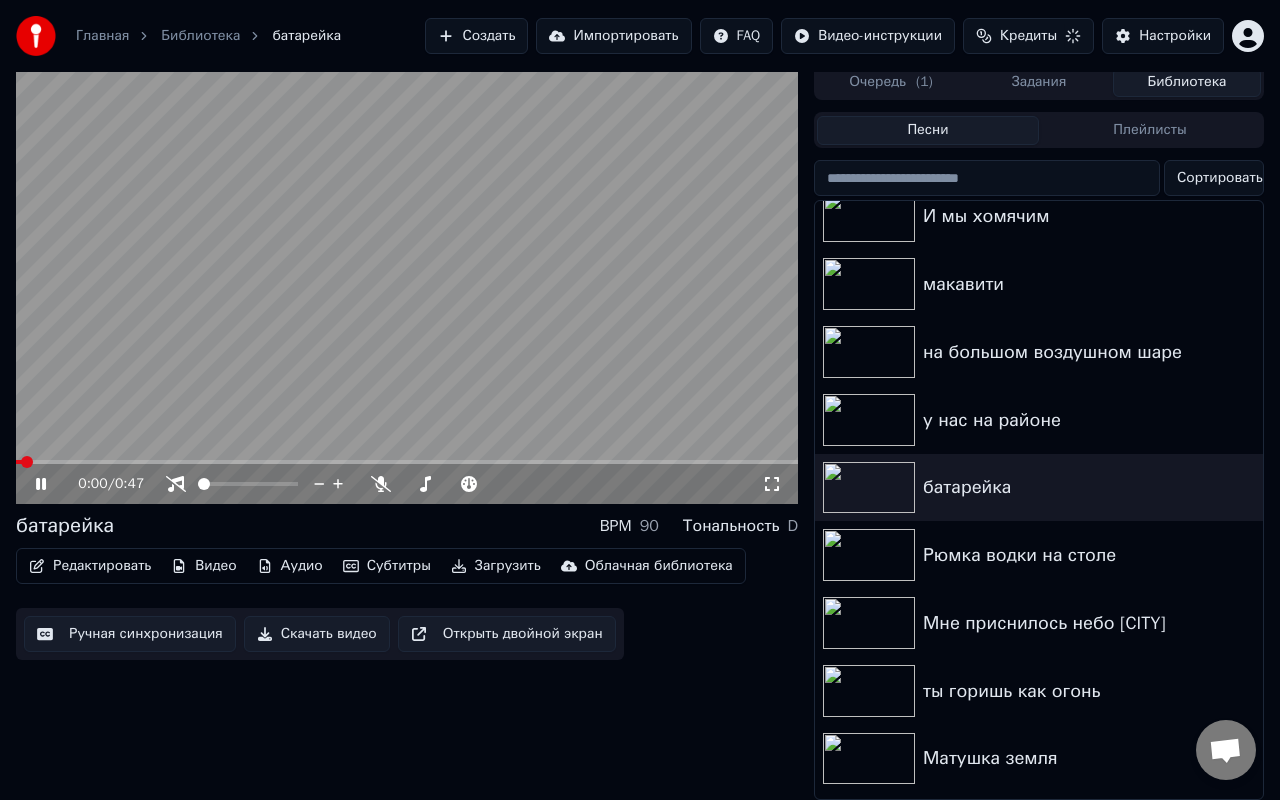 click 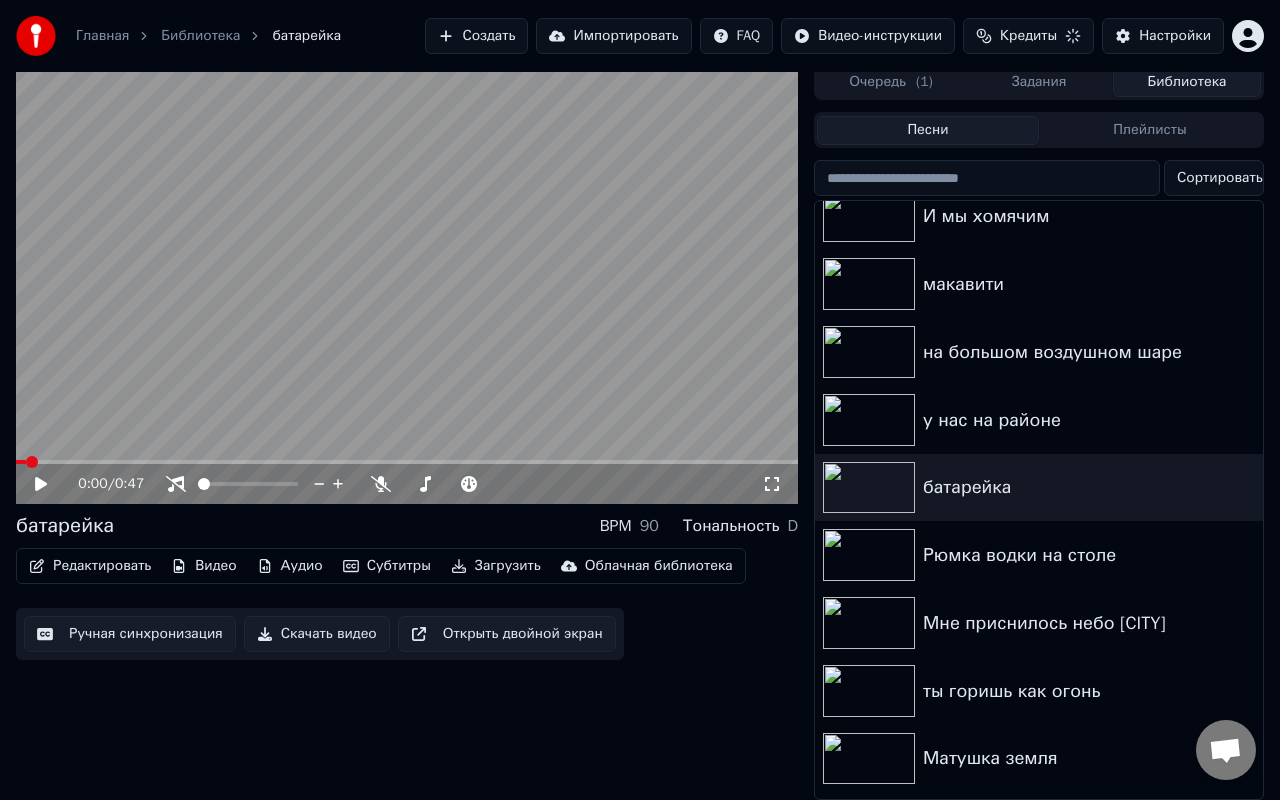 click on "Редактировать" at bounding box center (90, 566) 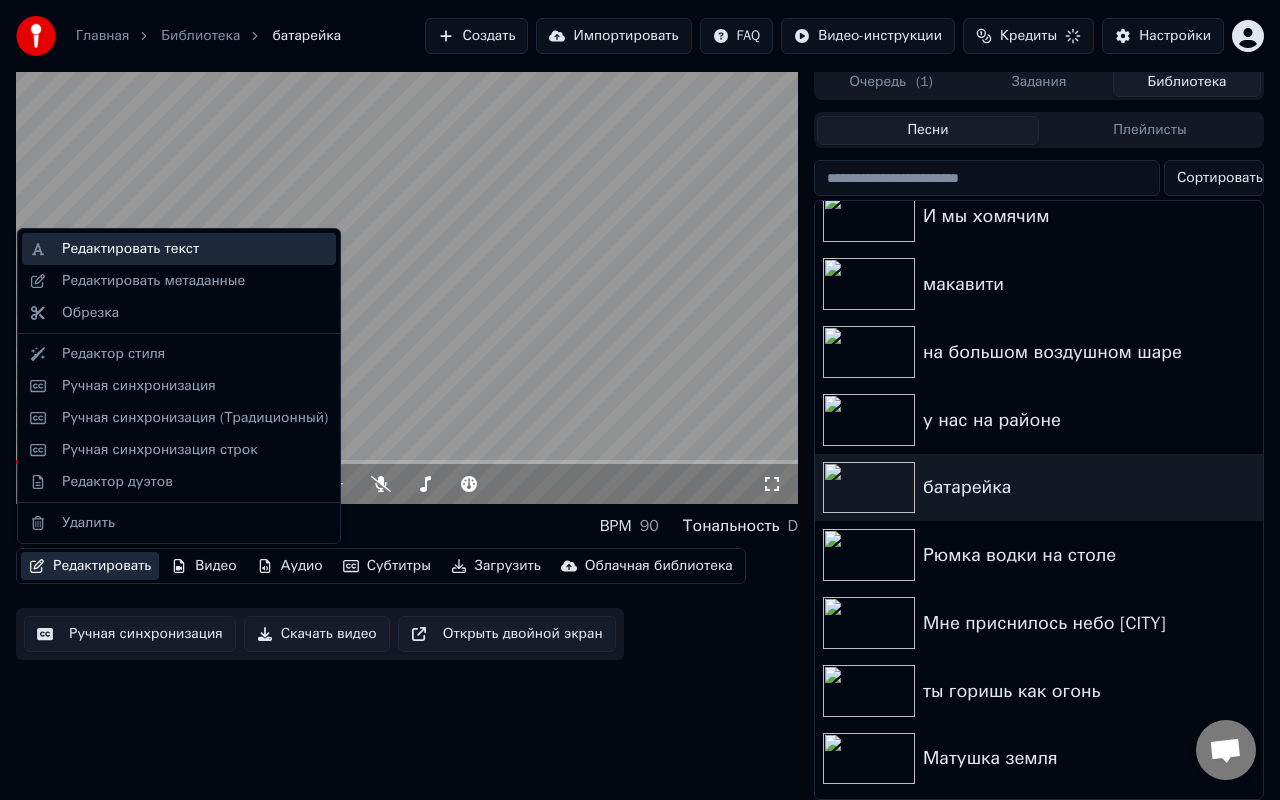 click on "Редактировать текст" at bounding box center [179, 249] 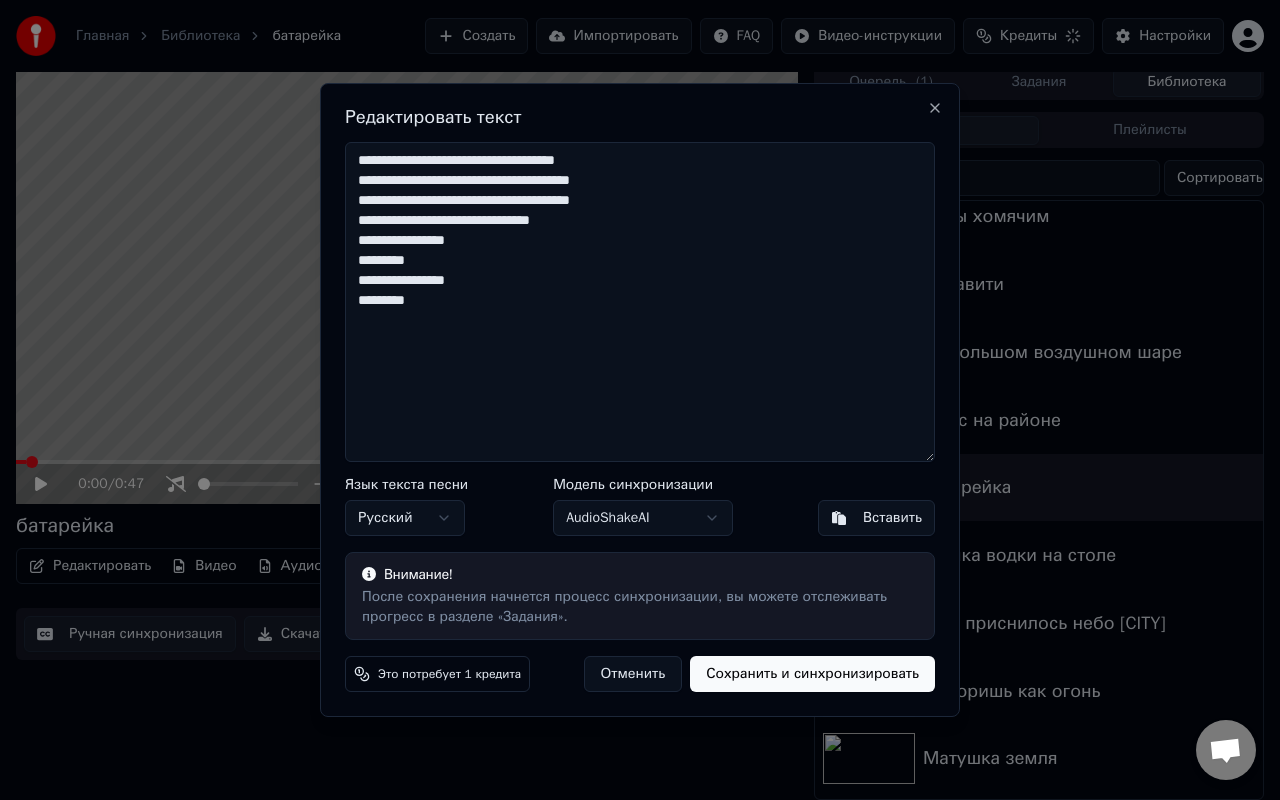drag, startPoint x: 434, startPoint y: 302, endPoint x: 351, endPoint y: 161, distance: 163.6154 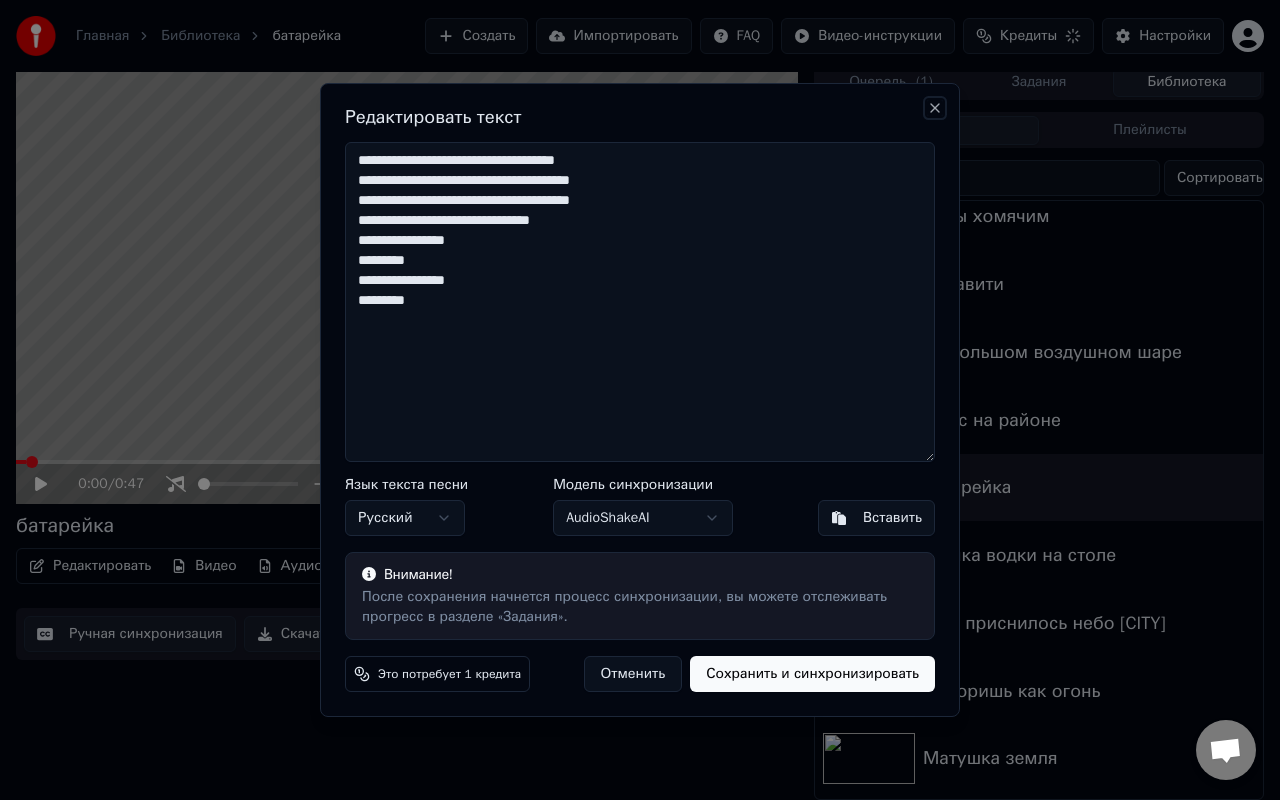 click on "Close" at bounding box center (935, 108) 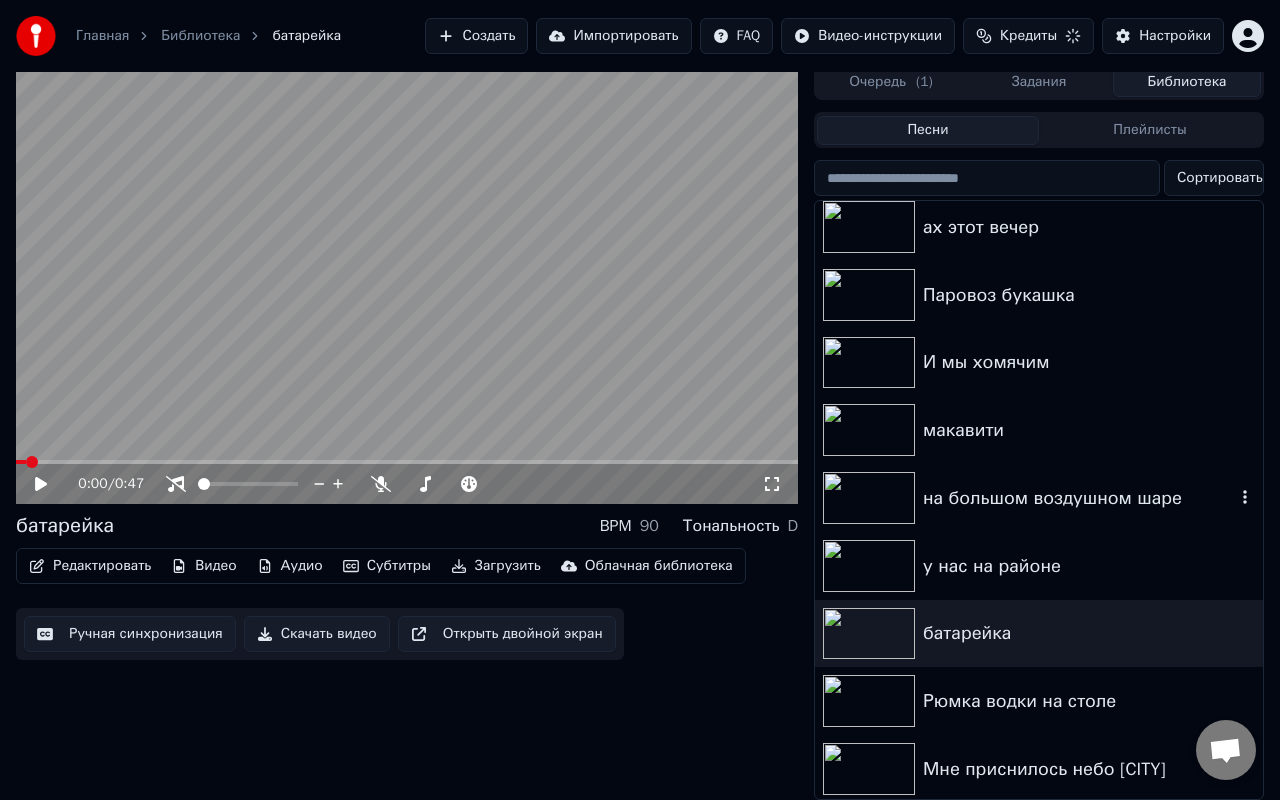 scroll, scrollTop: 0, scrollLeft: 0, axis: both 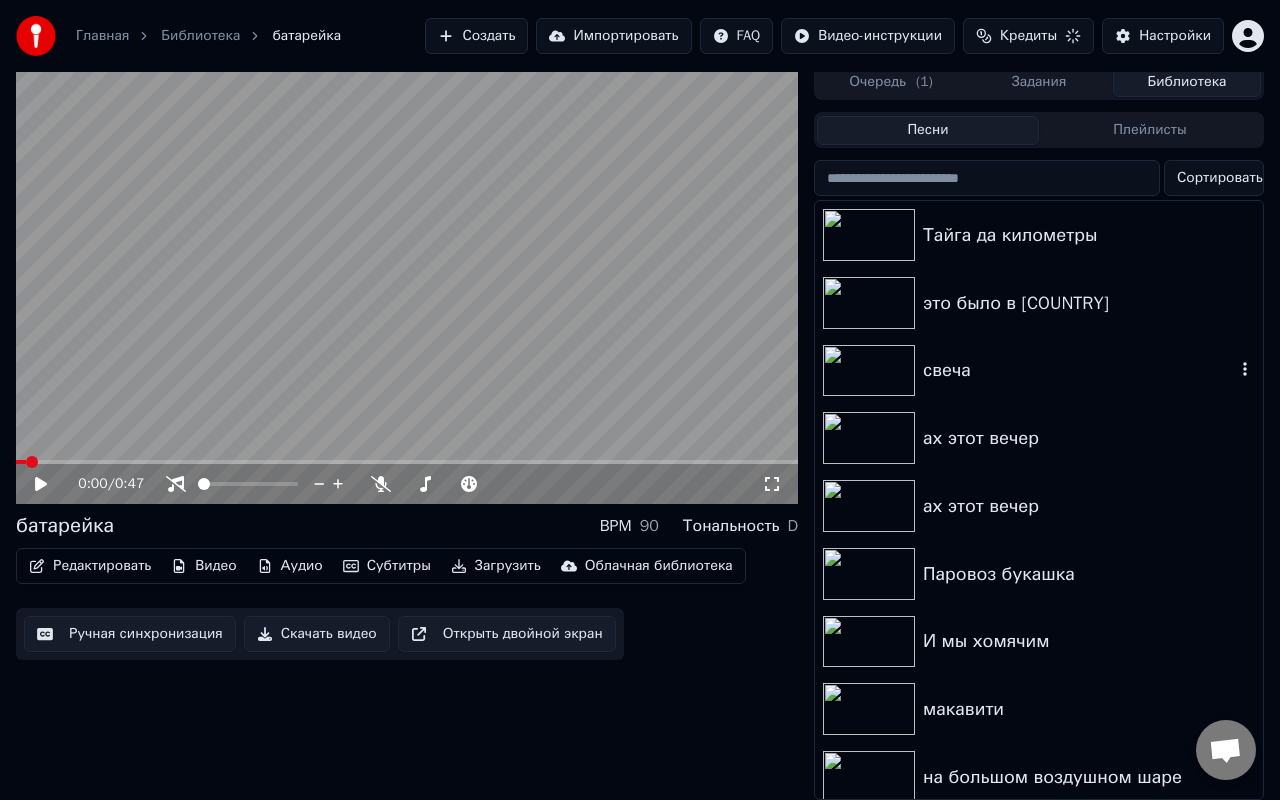click at bounding box center [869, 371] 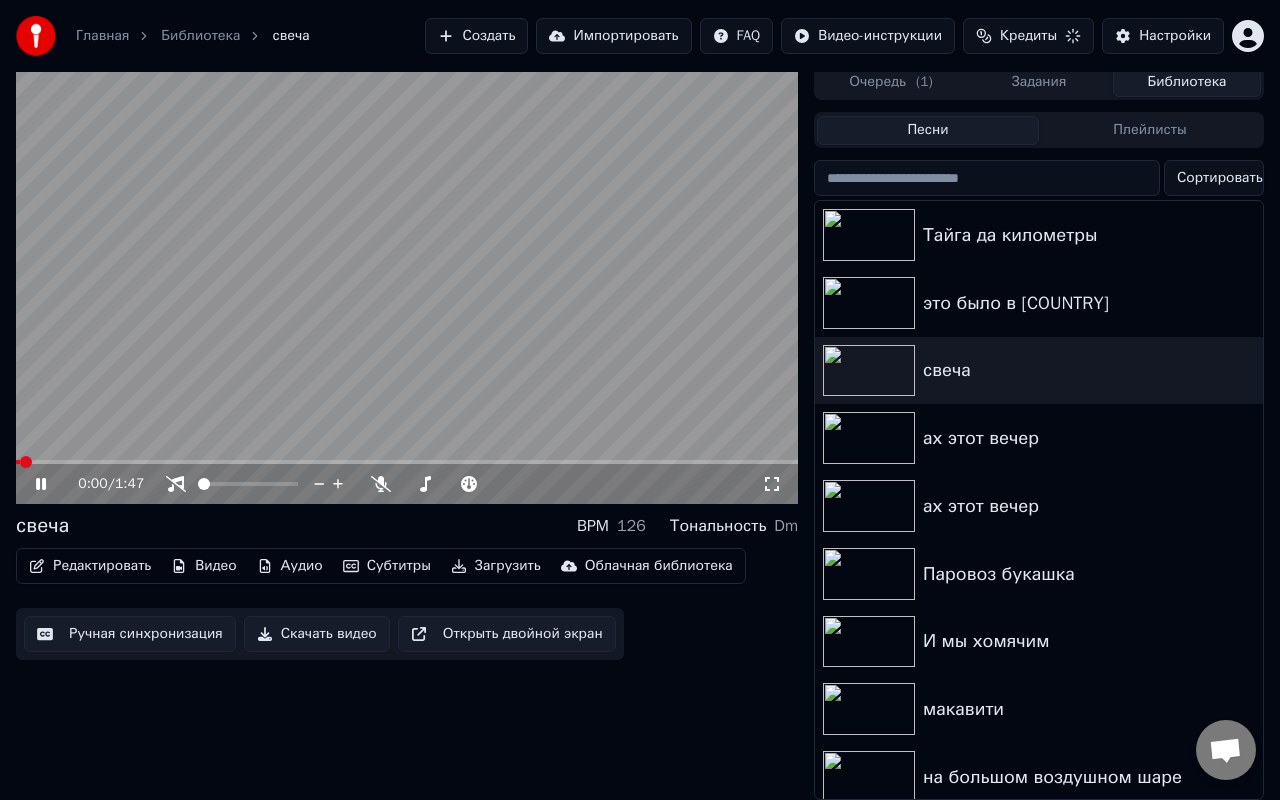 click 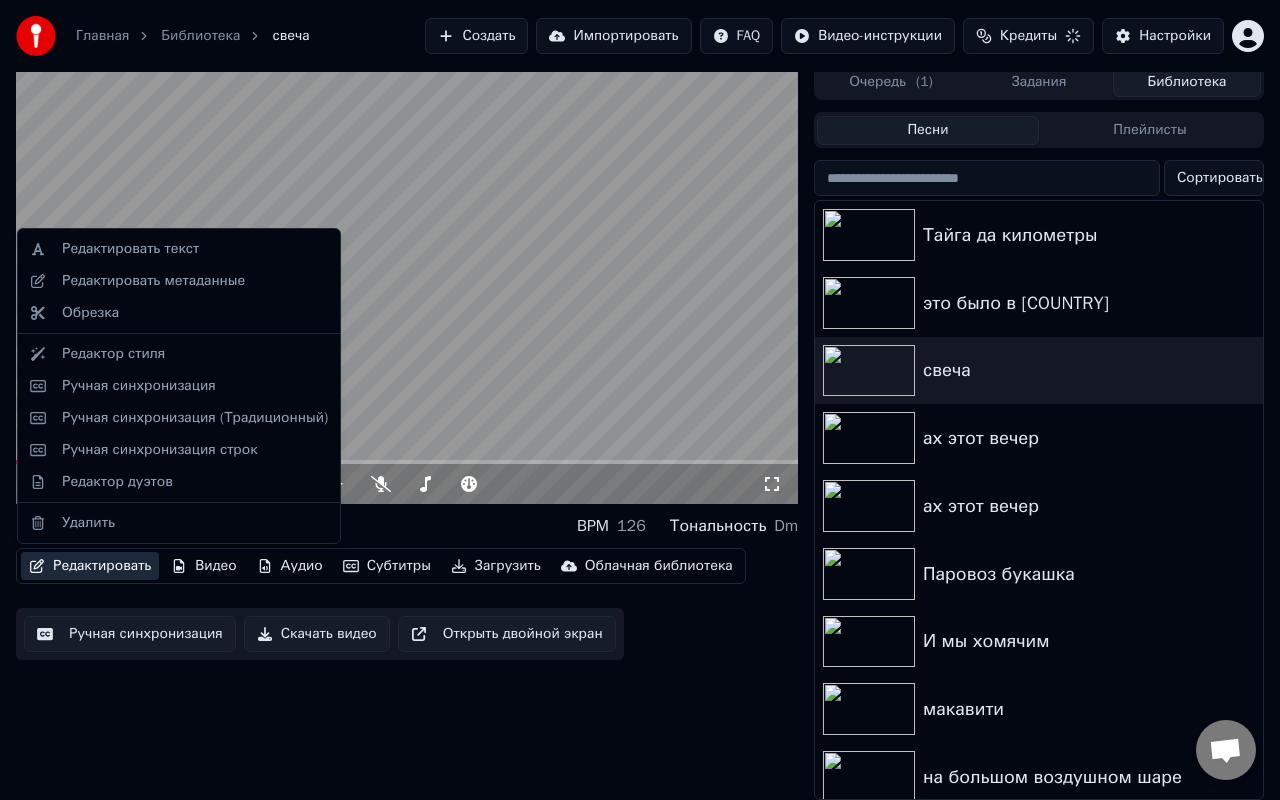 click on "Редактировать" at bounding box center [90, 566] 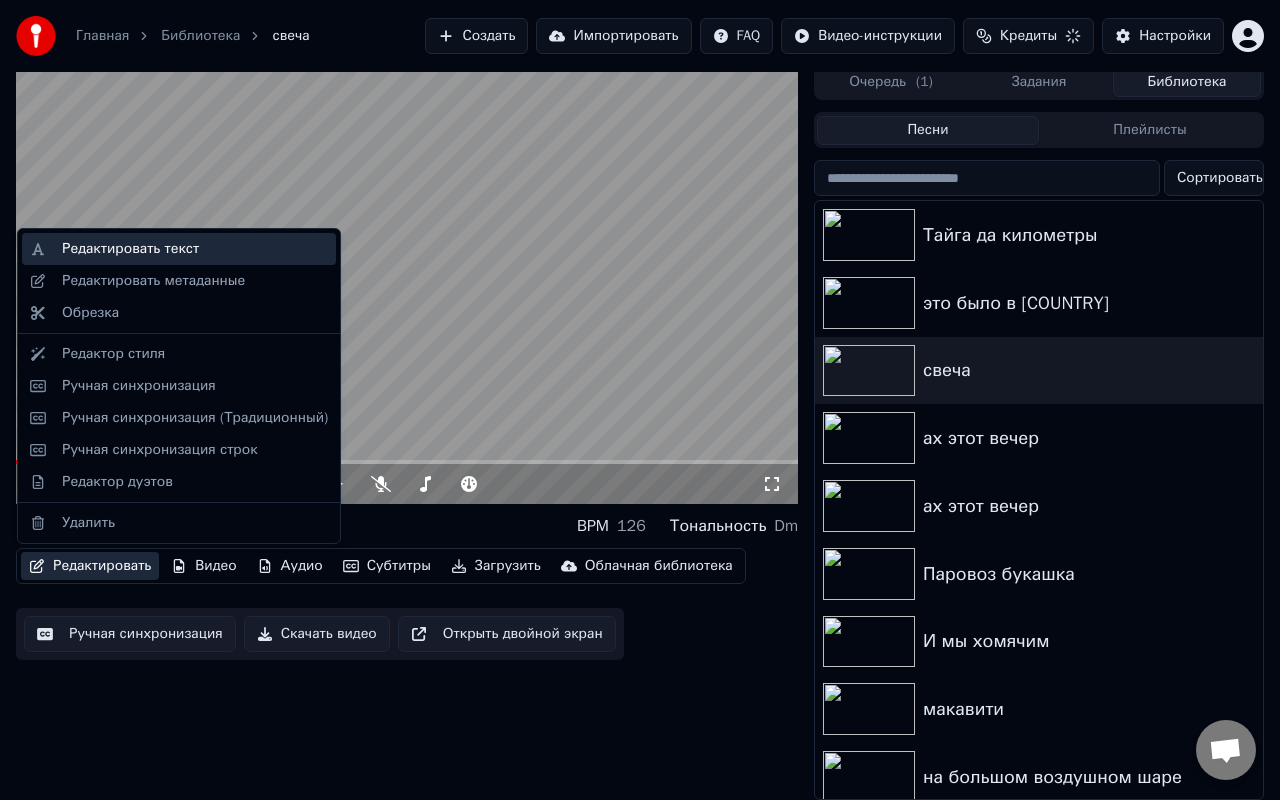 click on "Редактировать текст" at bounding box center [130, 249] 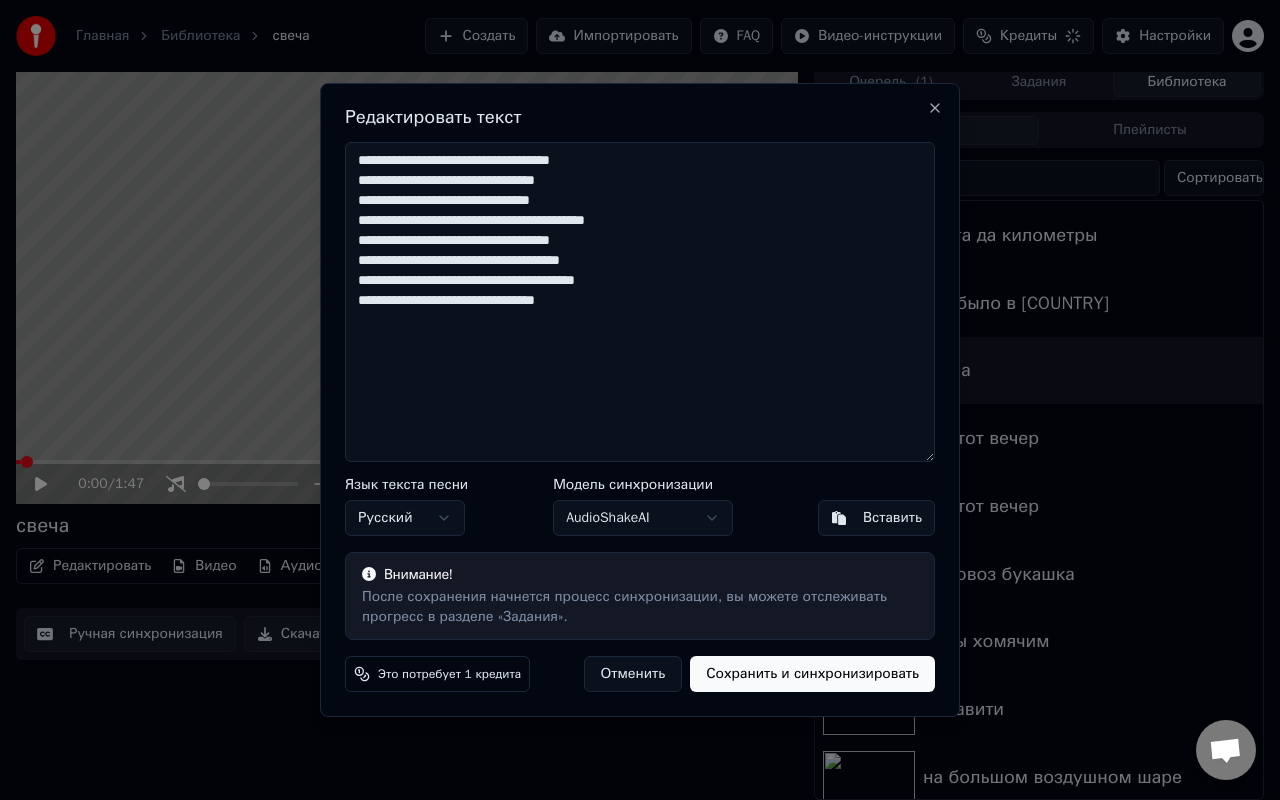 drag, startPoint x: 359, startPoint y: 156, endPoint x: 679, endPoint y: 327, distance: 362.82364 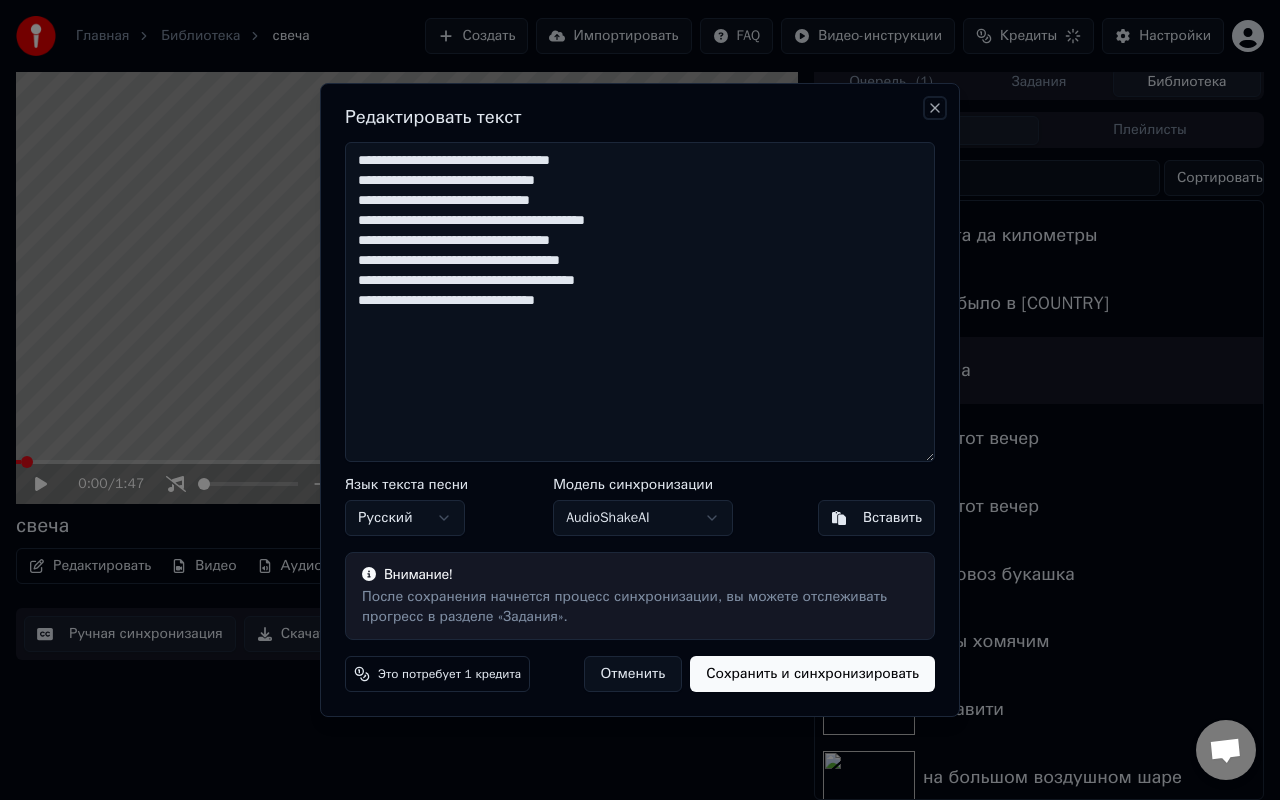 click on "Close" at bounding box center (935, 108) 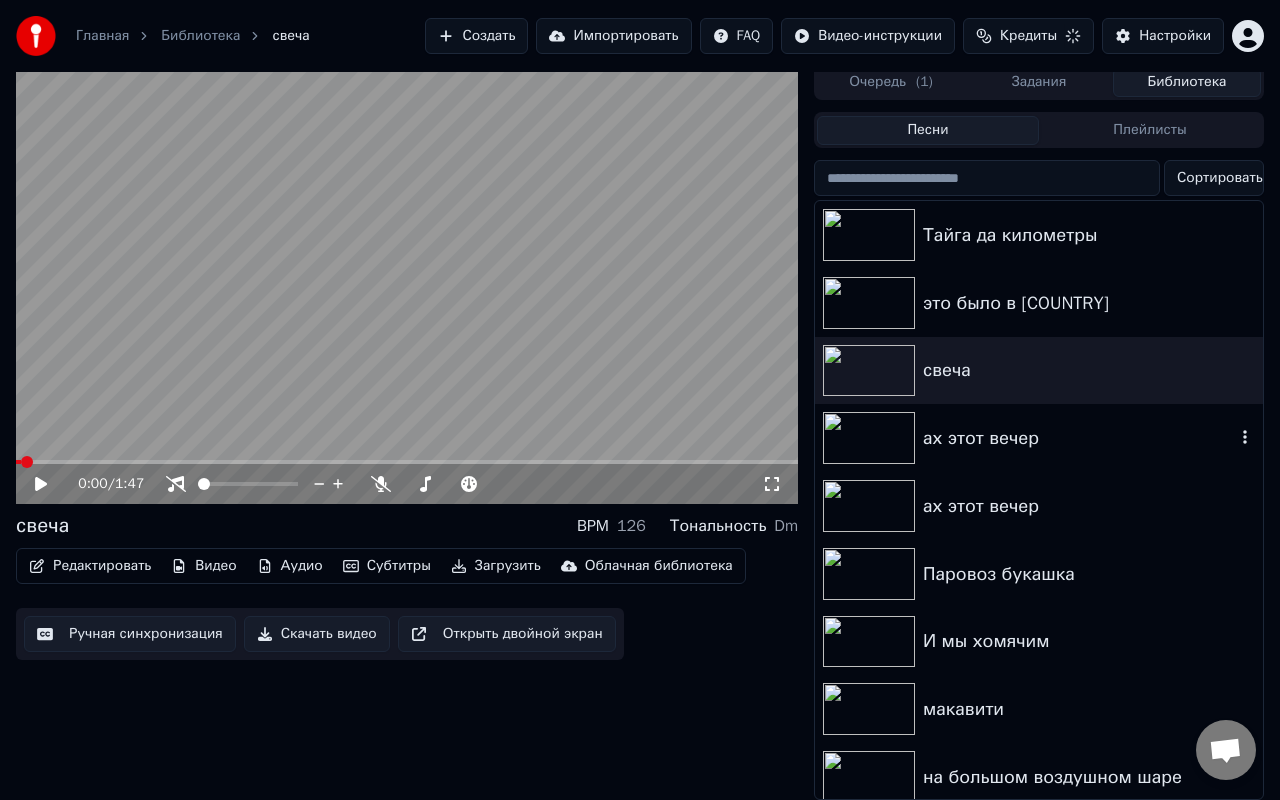 click at bounding box center (869, 438) 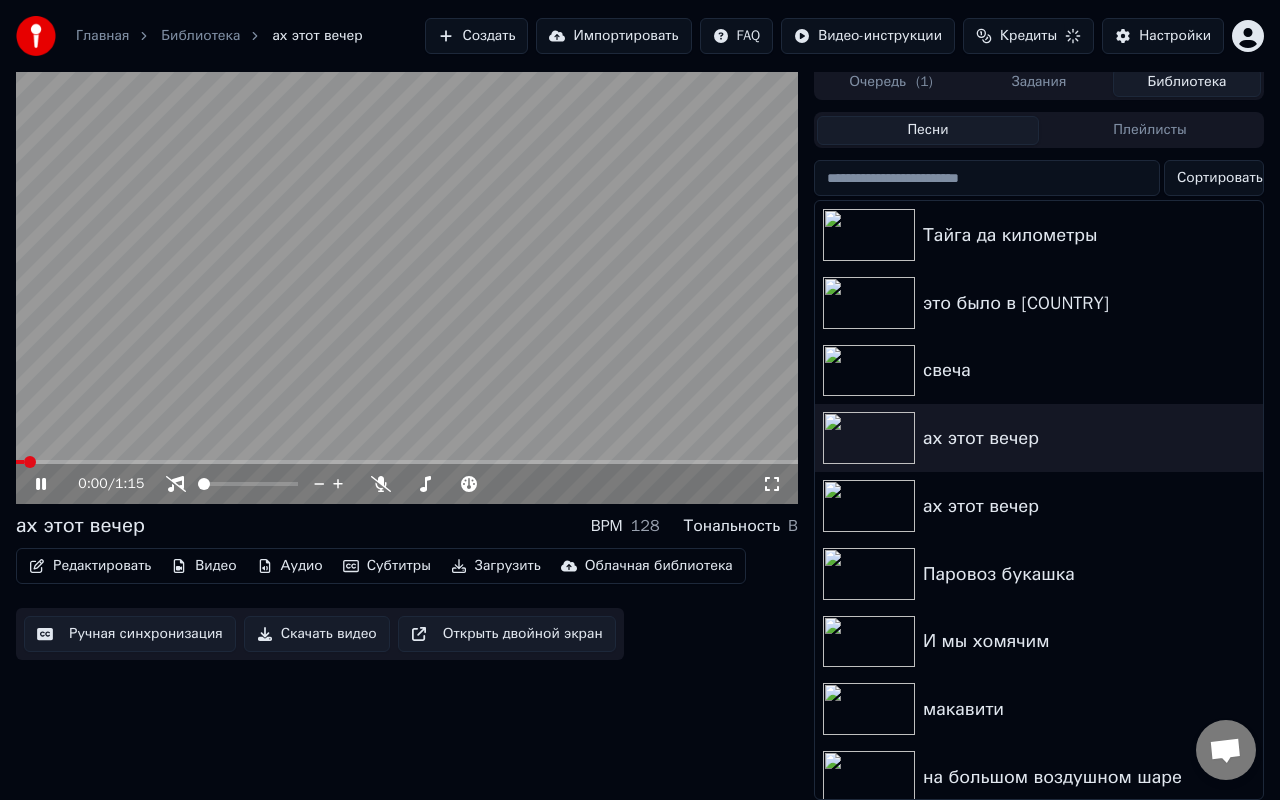 click 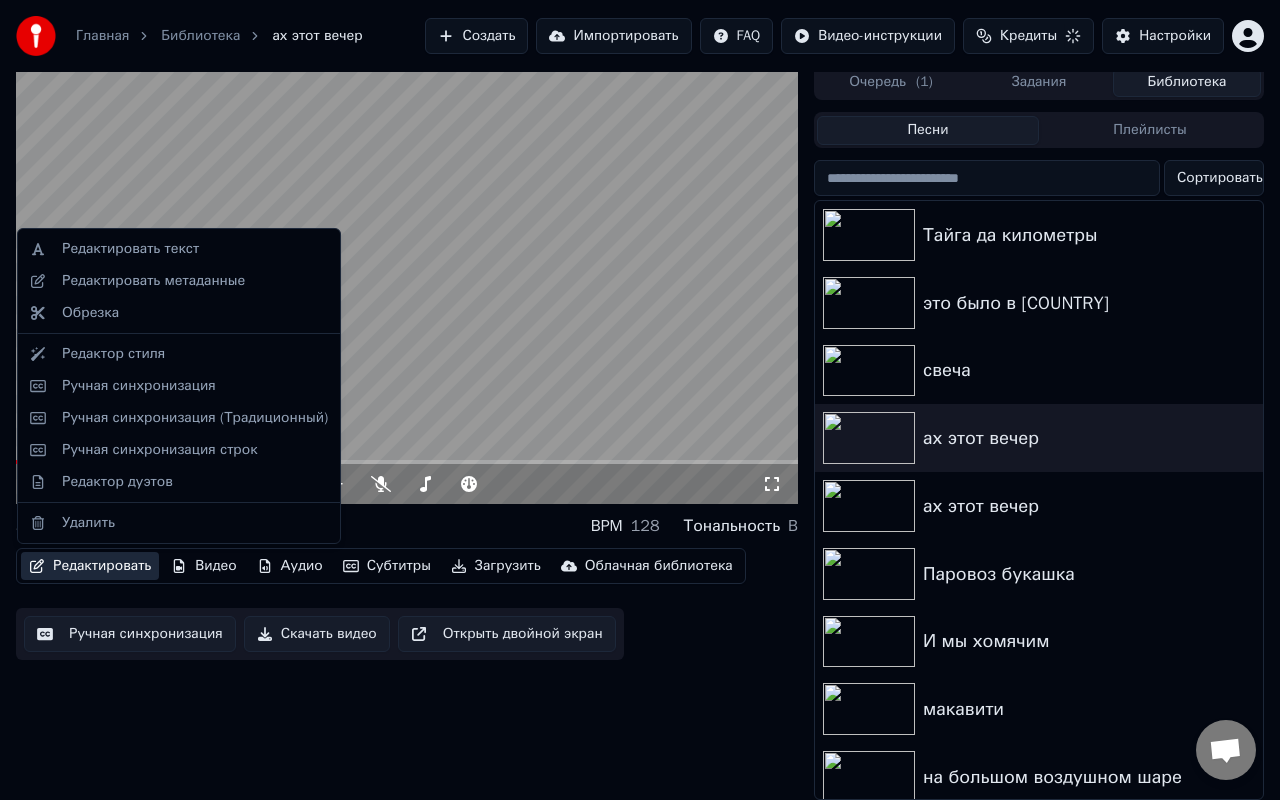 click on "Редактировать" at bounding box center (90, 566) 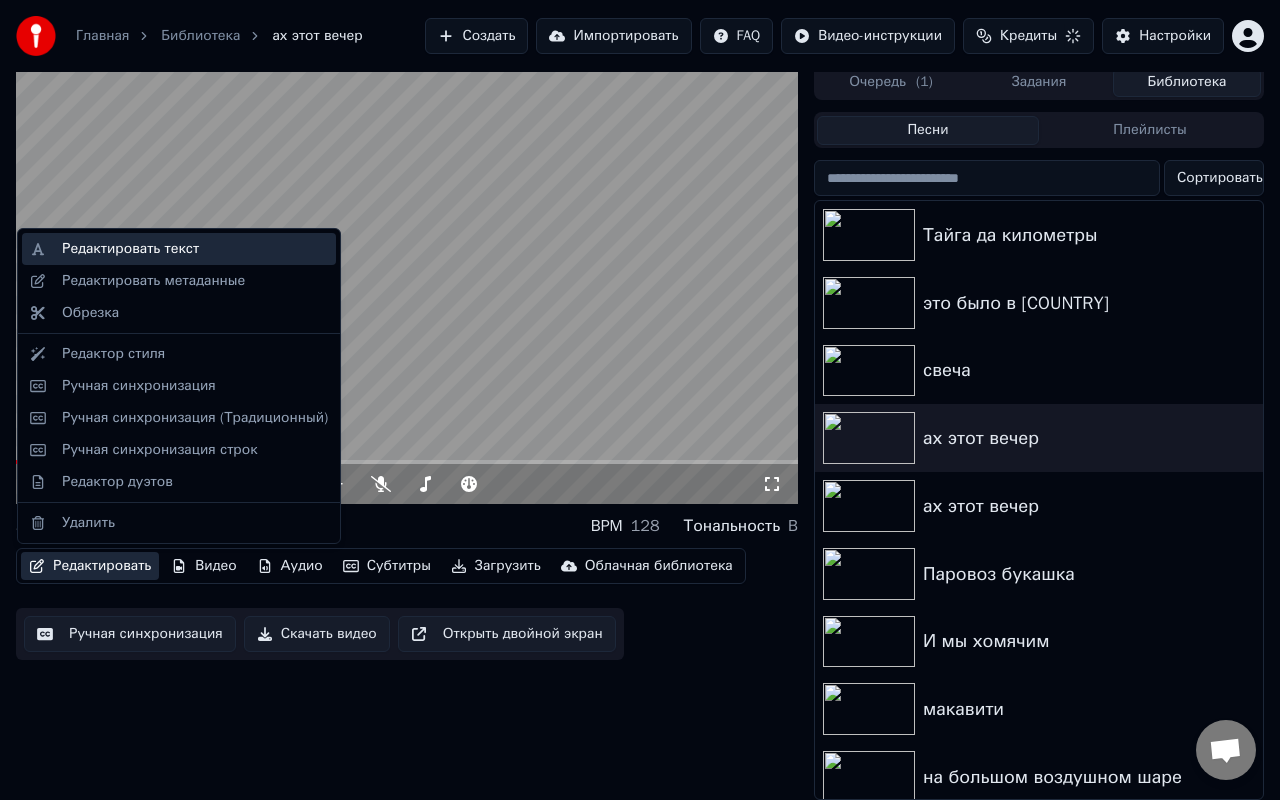 click on "Редактировать текст" at bounding box center (130, 249) 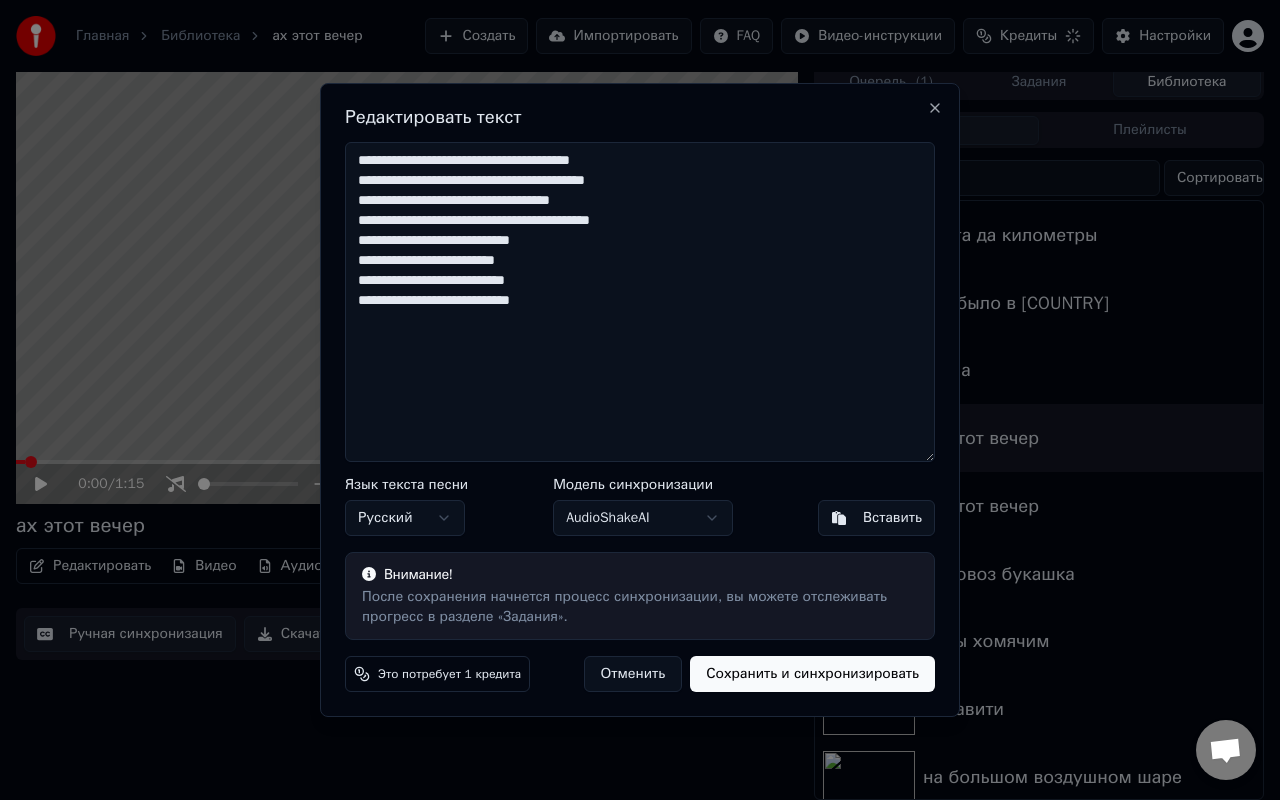 drag, startPoint x: 579, startPoint y: 300, endPoint x: 323, endPoint y: 154, distance: 294.70663 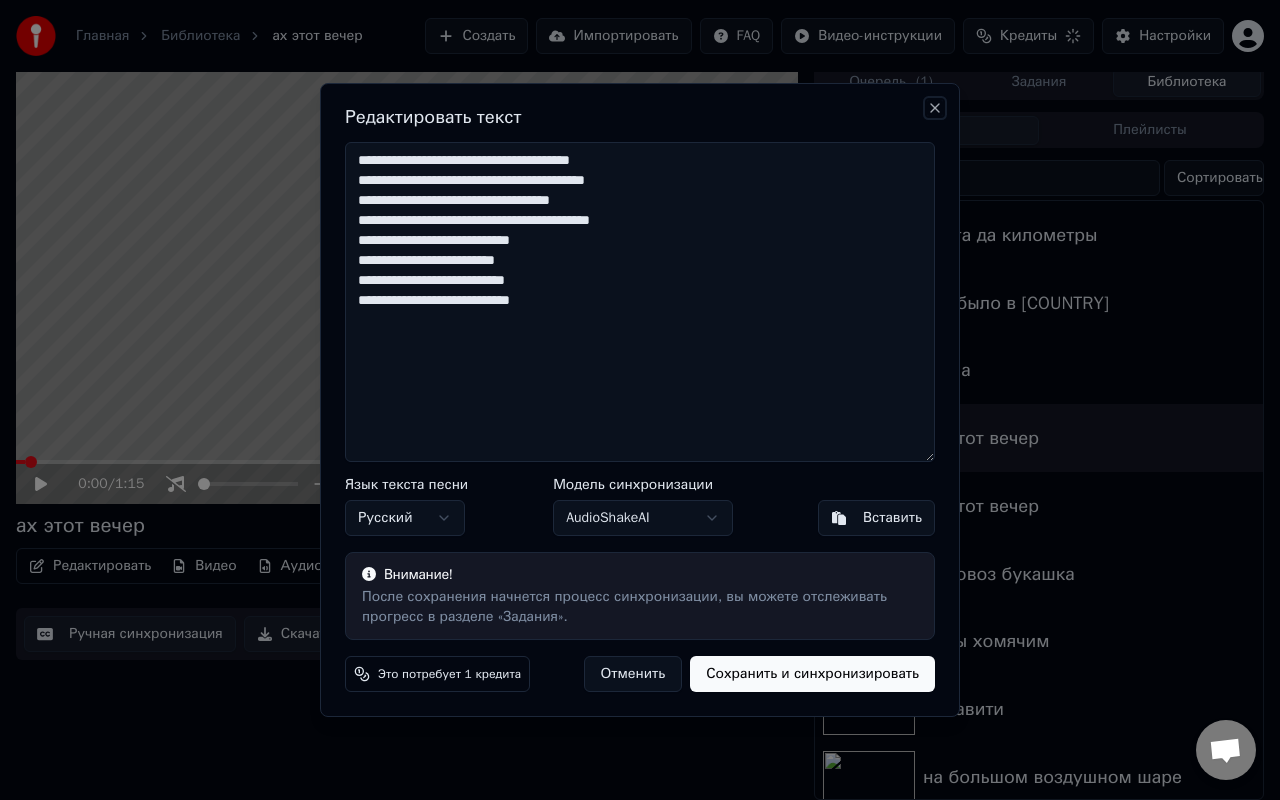 click on "Close" at bounding box center (935, 108) 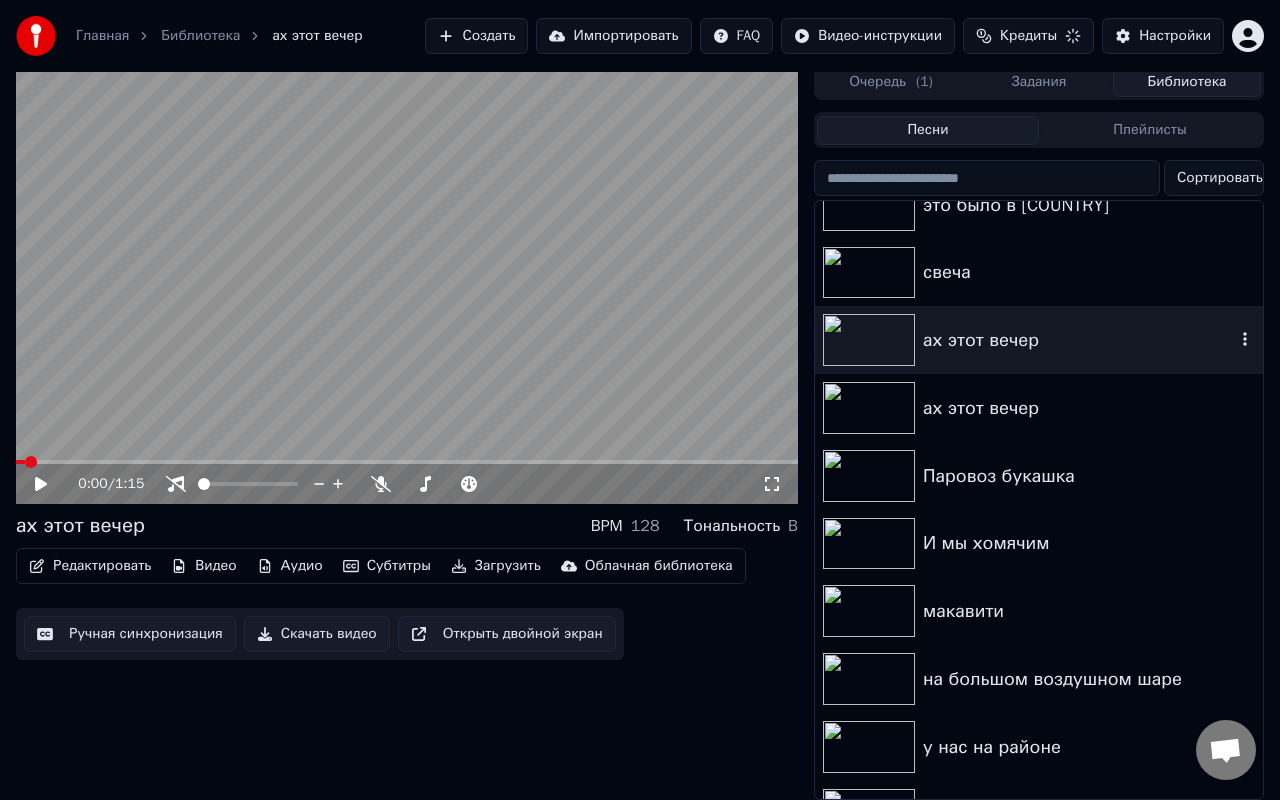 scroll, scrollTop: 102, scrollLeft: 0, axis: vertical 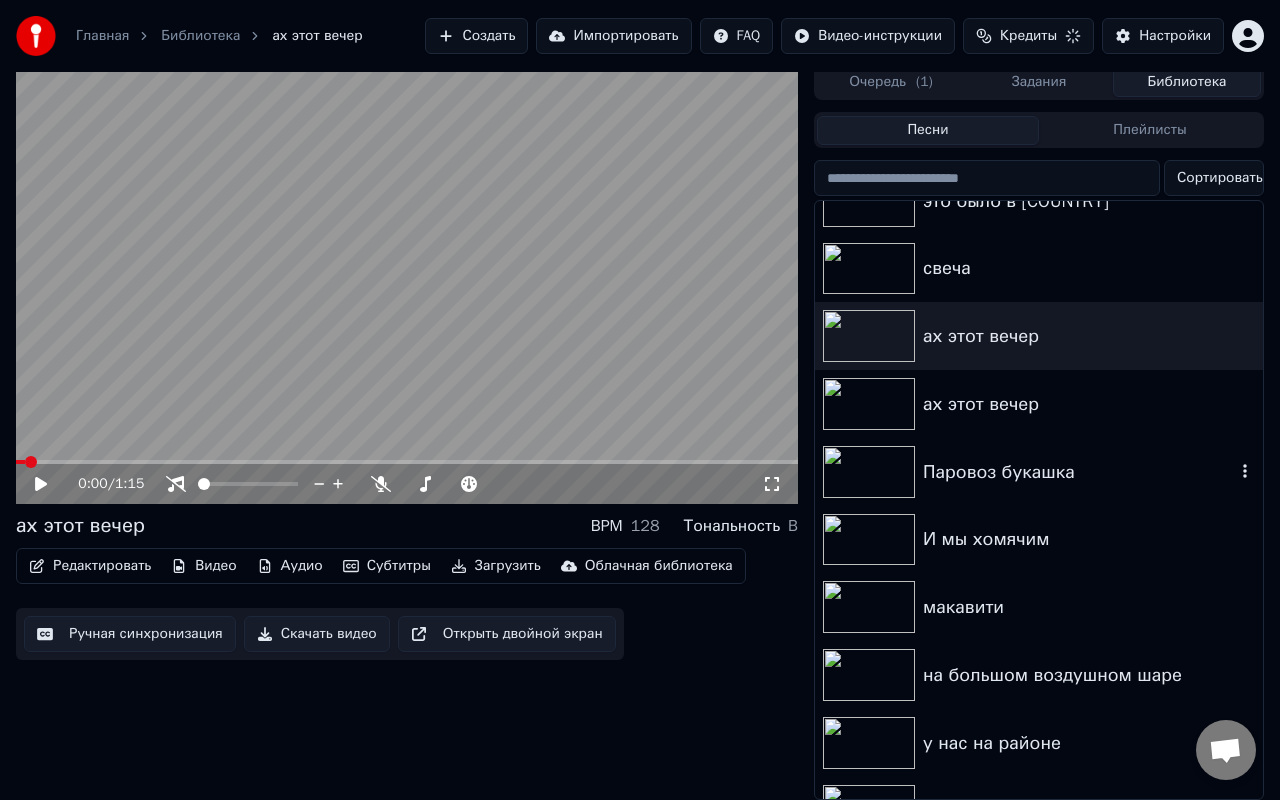 click at bounding box center (869, 472) 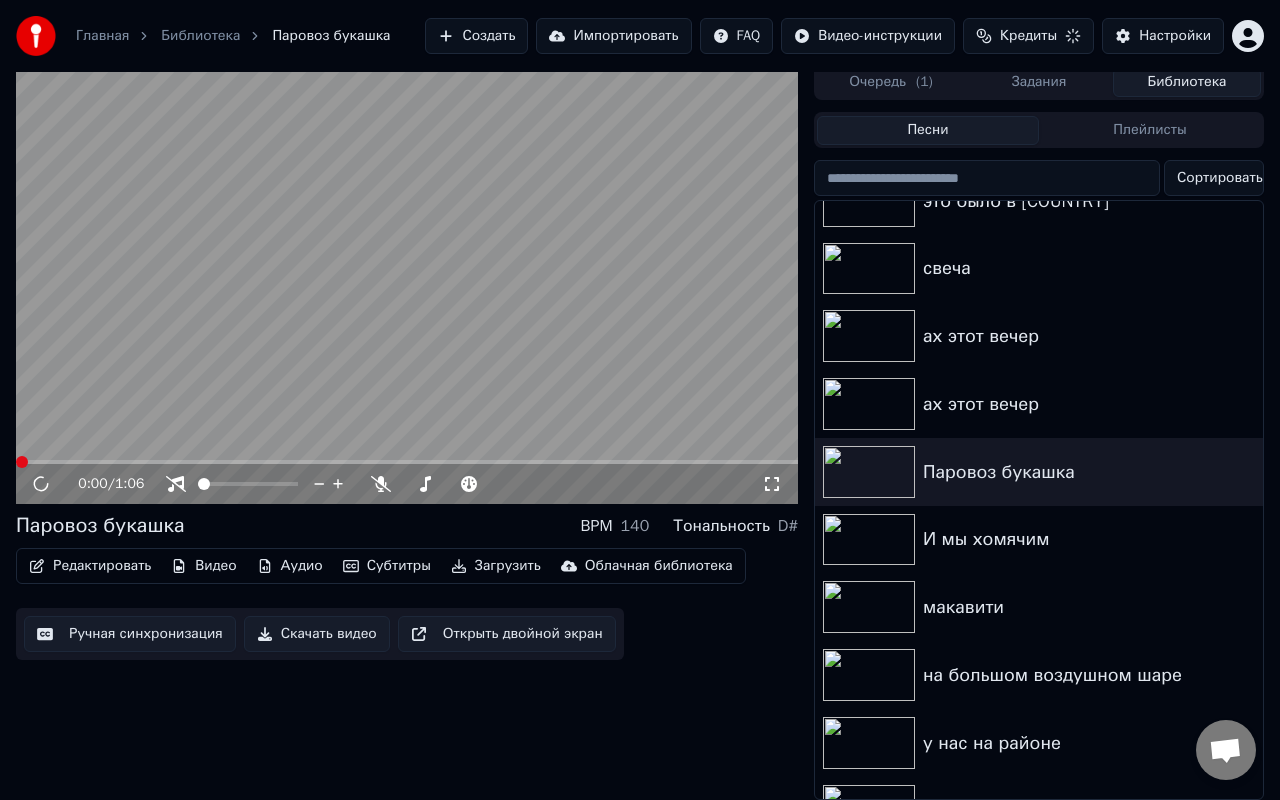 click on "Редактировать" at bounding box center [90, 566] 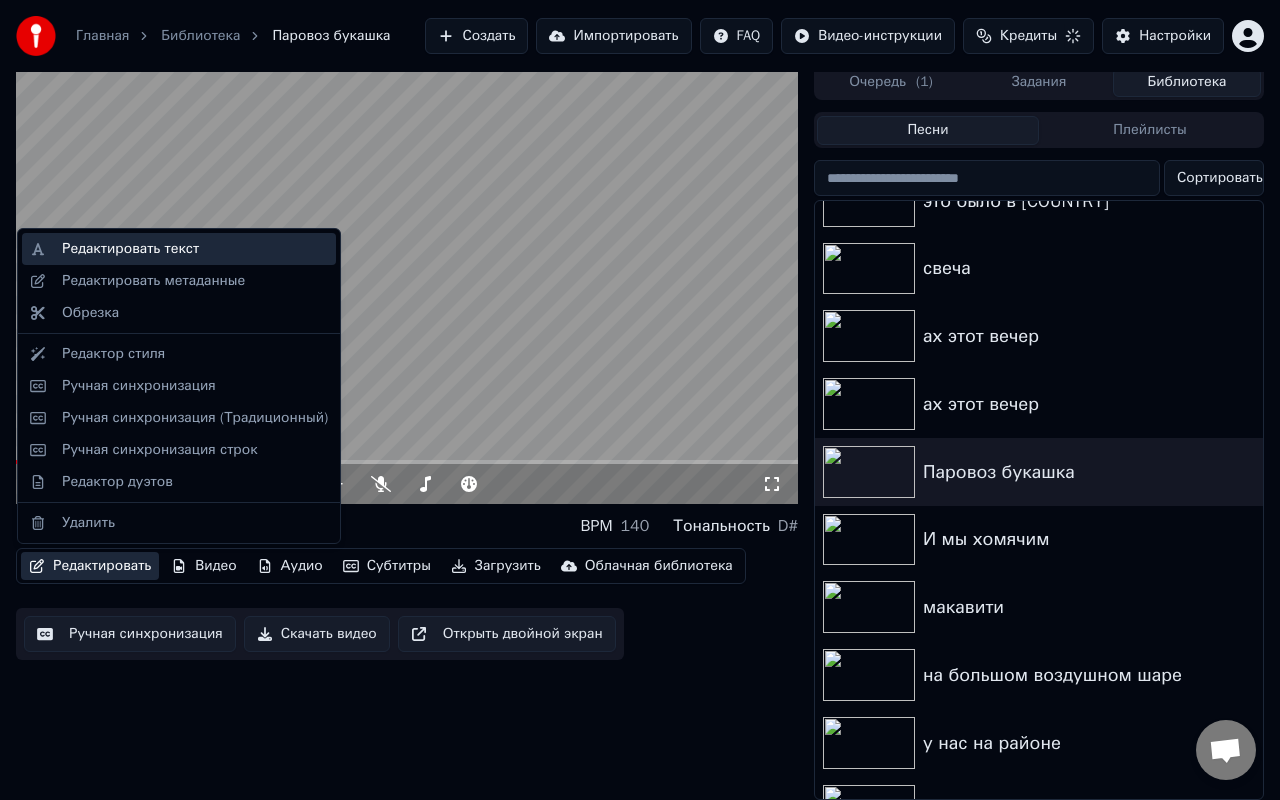 click on "Редактировать текст" at bounding box center [130, 249] 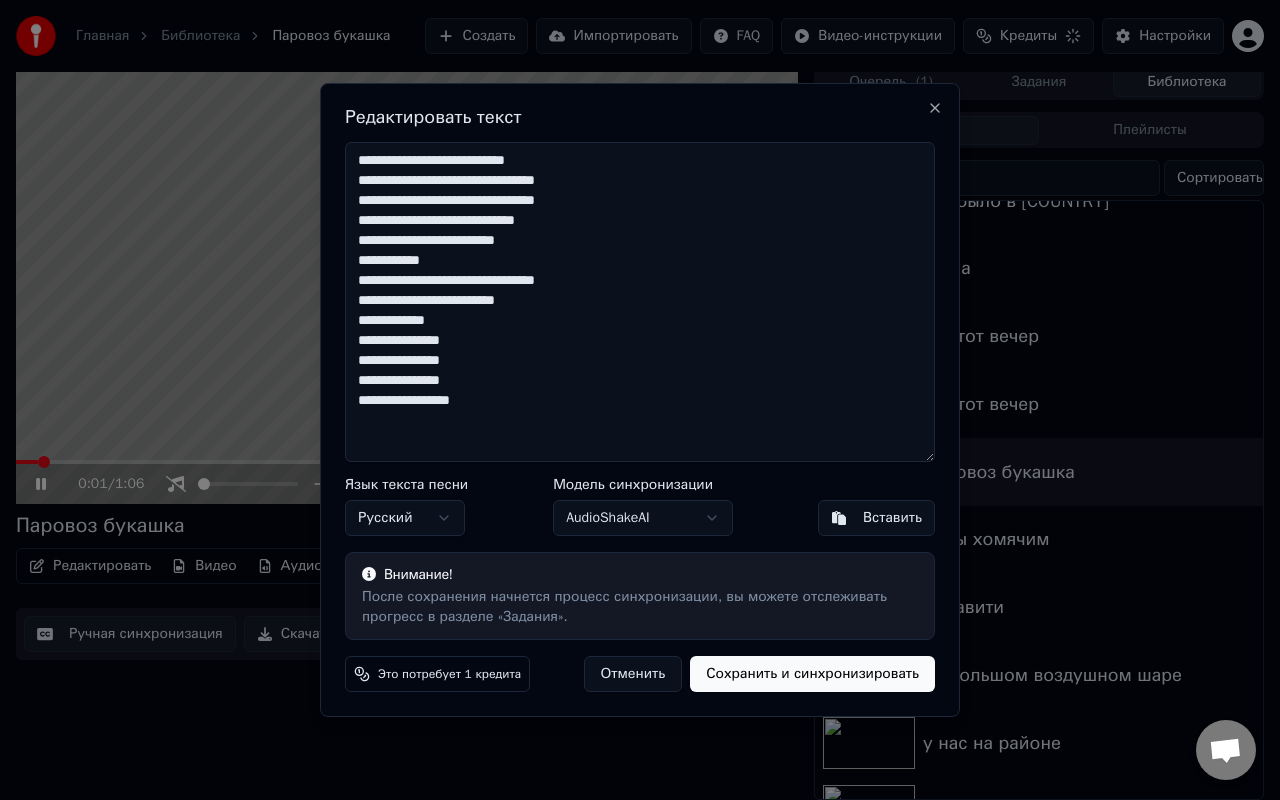 drag, startPoint x: 358, startPoint y: 158, endPoint x: 517, endPoint y: 420, distance: 306.47186 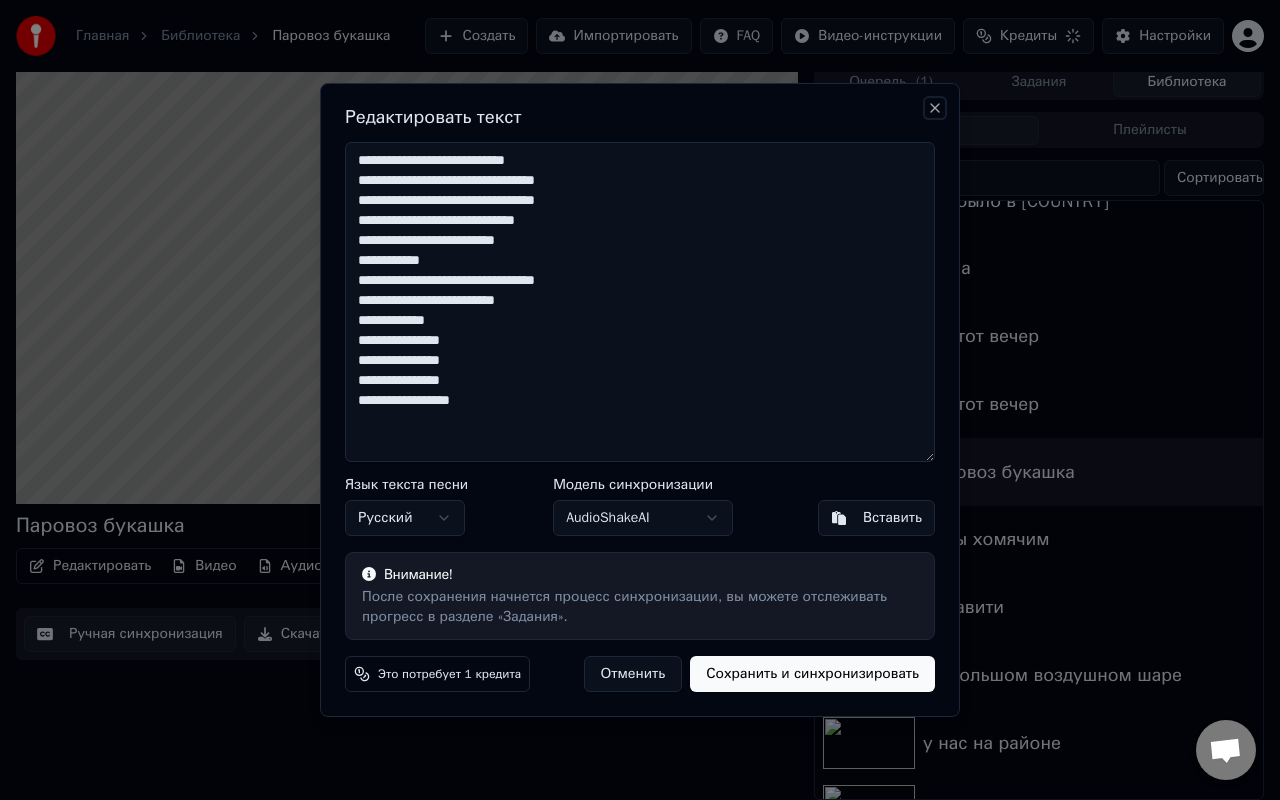 click on "Close" at bounding box center (935, 108) 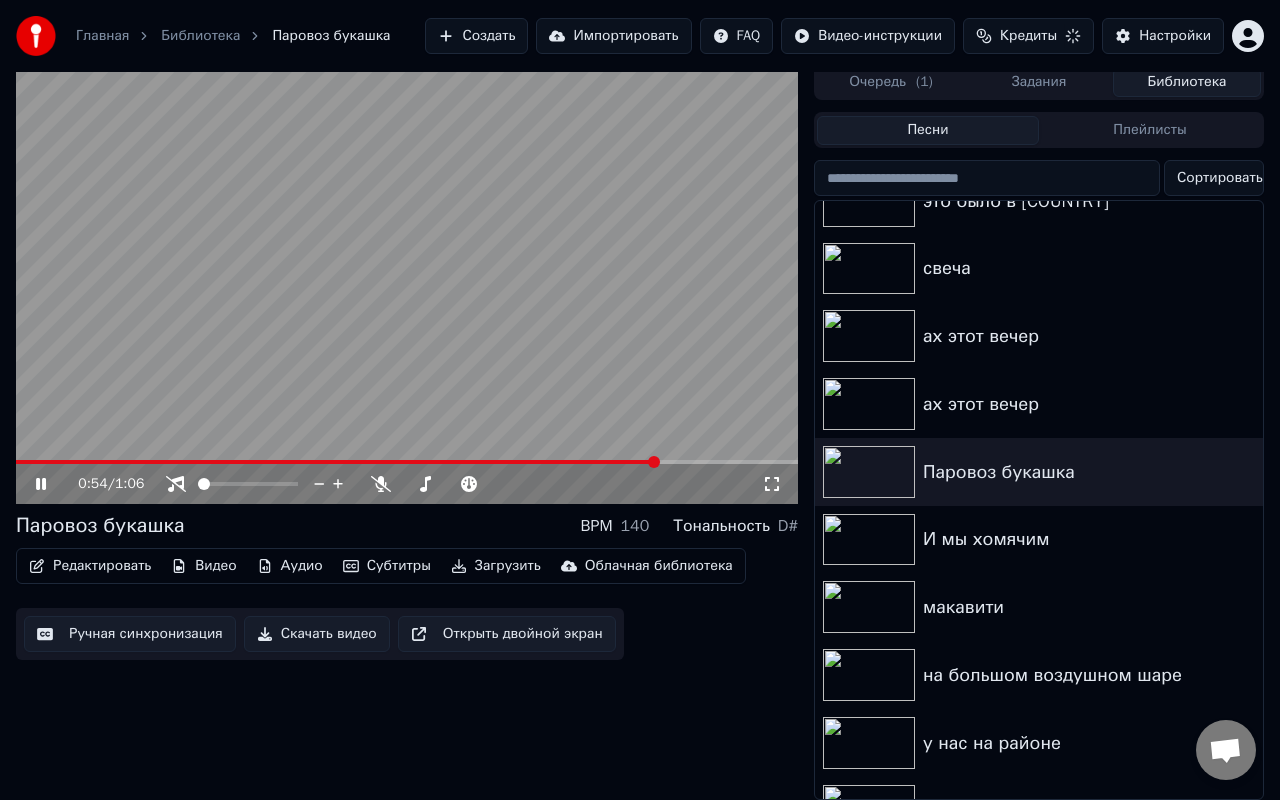 scroll, scrollTop: 0, scrollLeft: 0, axis: both 